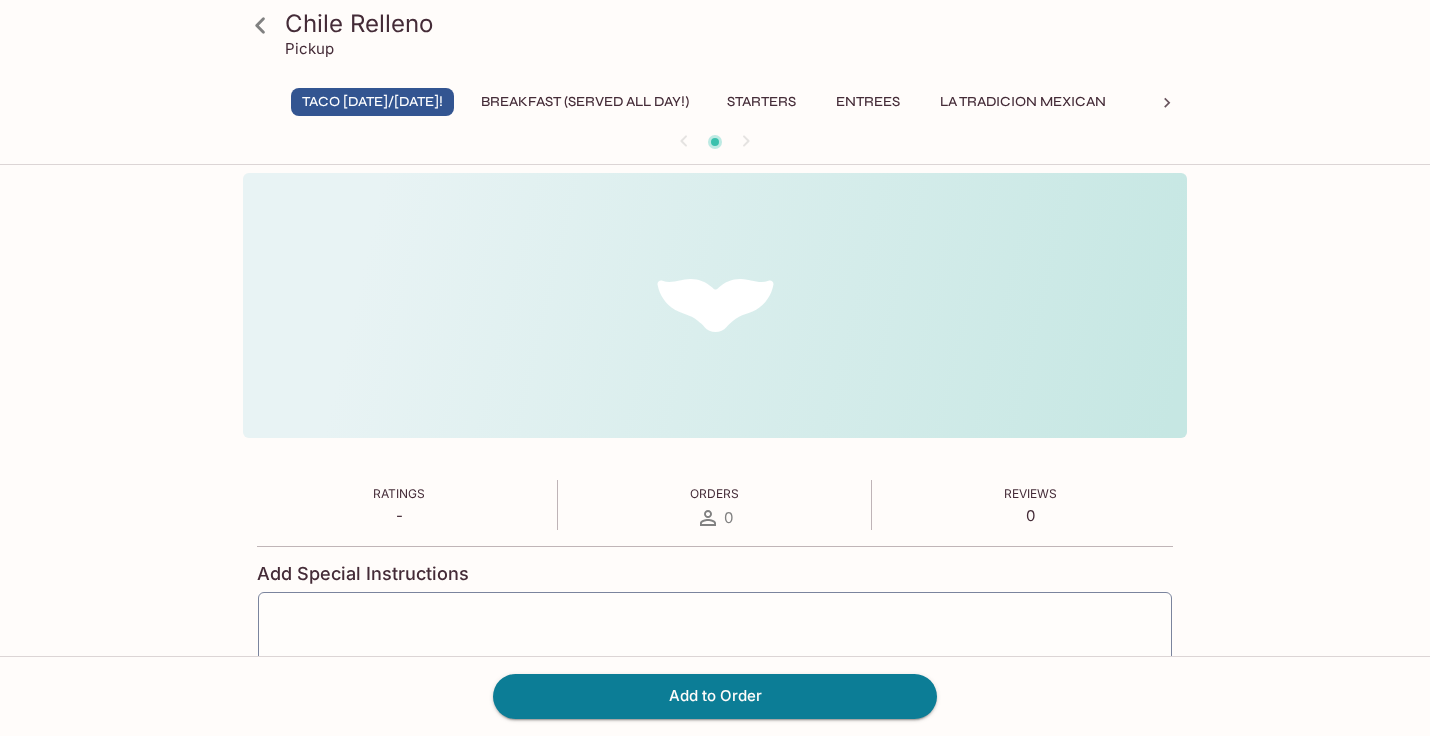 scroll, scrollTop: 173, scrollLeft: 0, axis: vertical 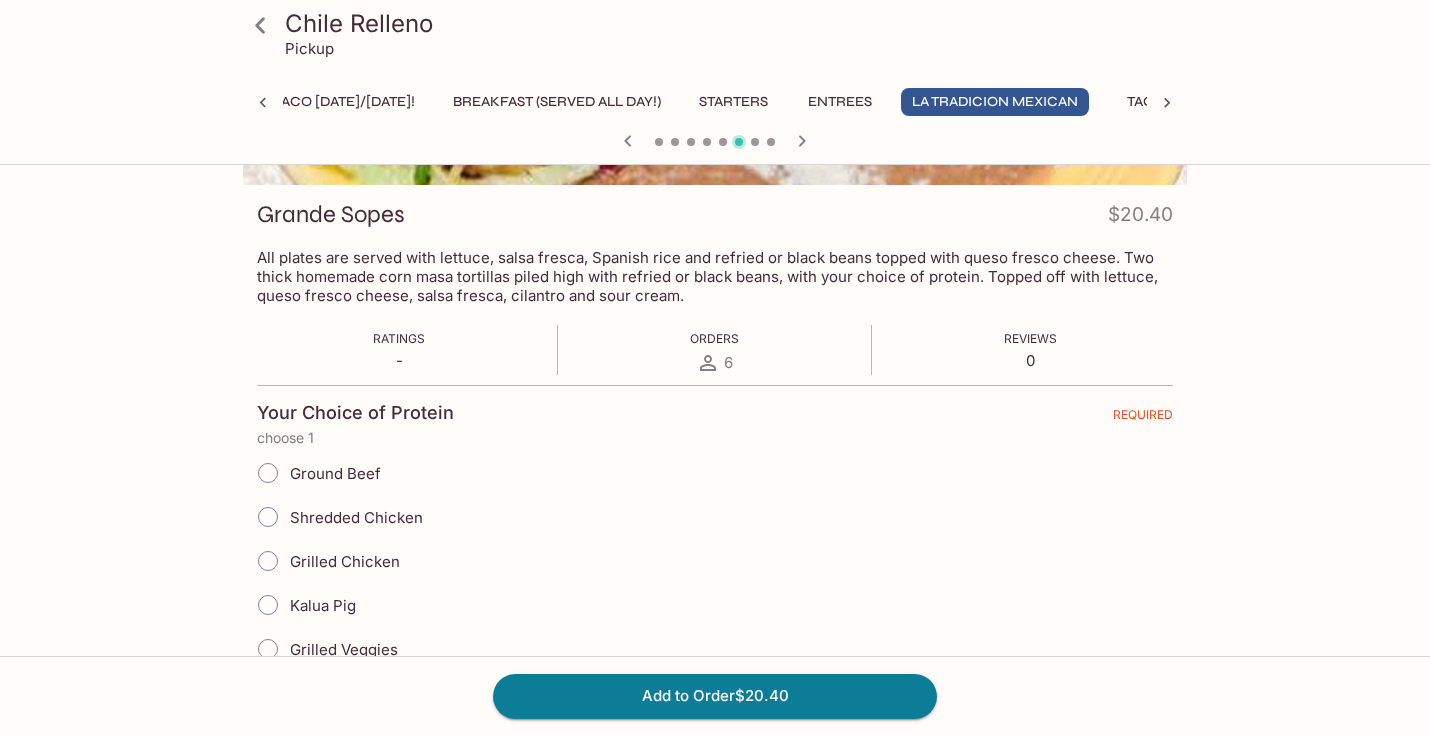 click on "Shredded Chicken" at bounding box center [356, 517] 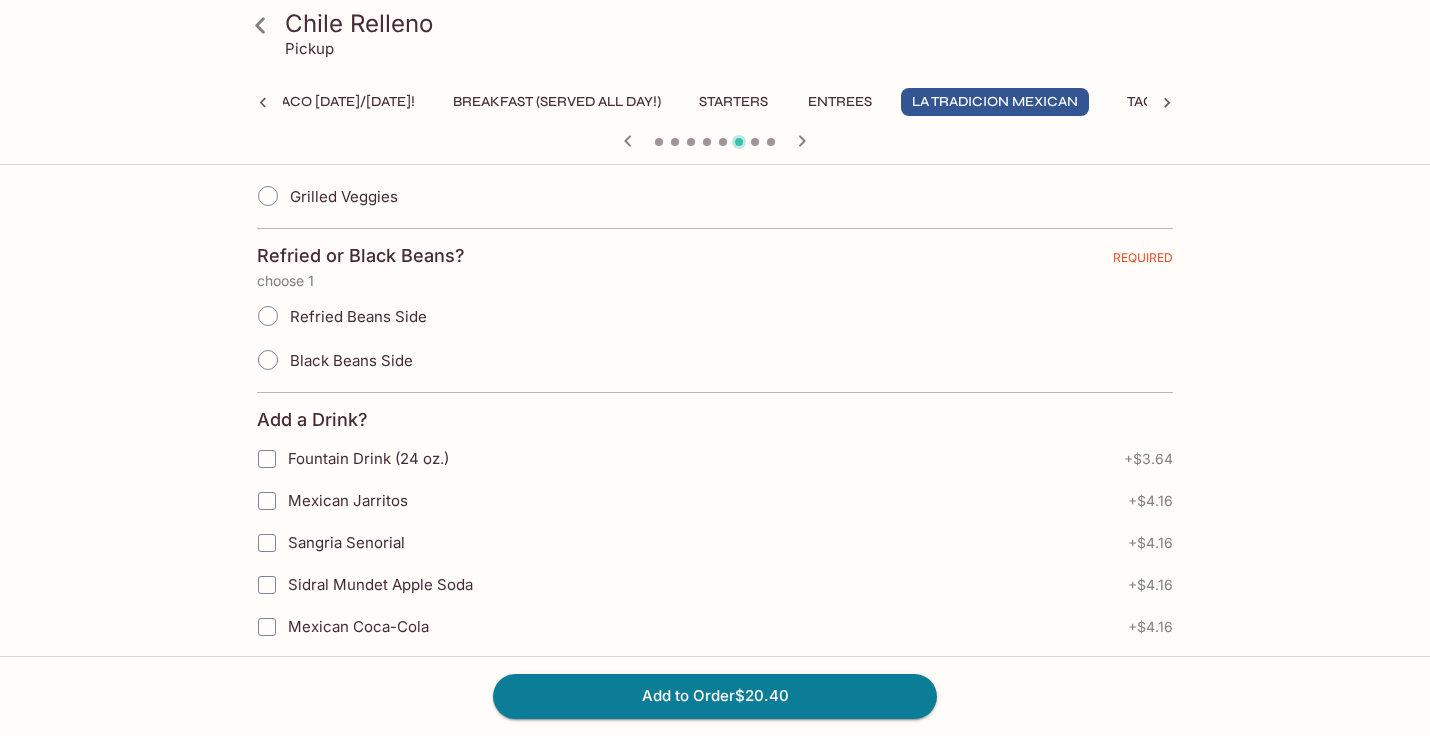 scroll, scrollTop: 708, scrollLeft: 0, axis: vertical 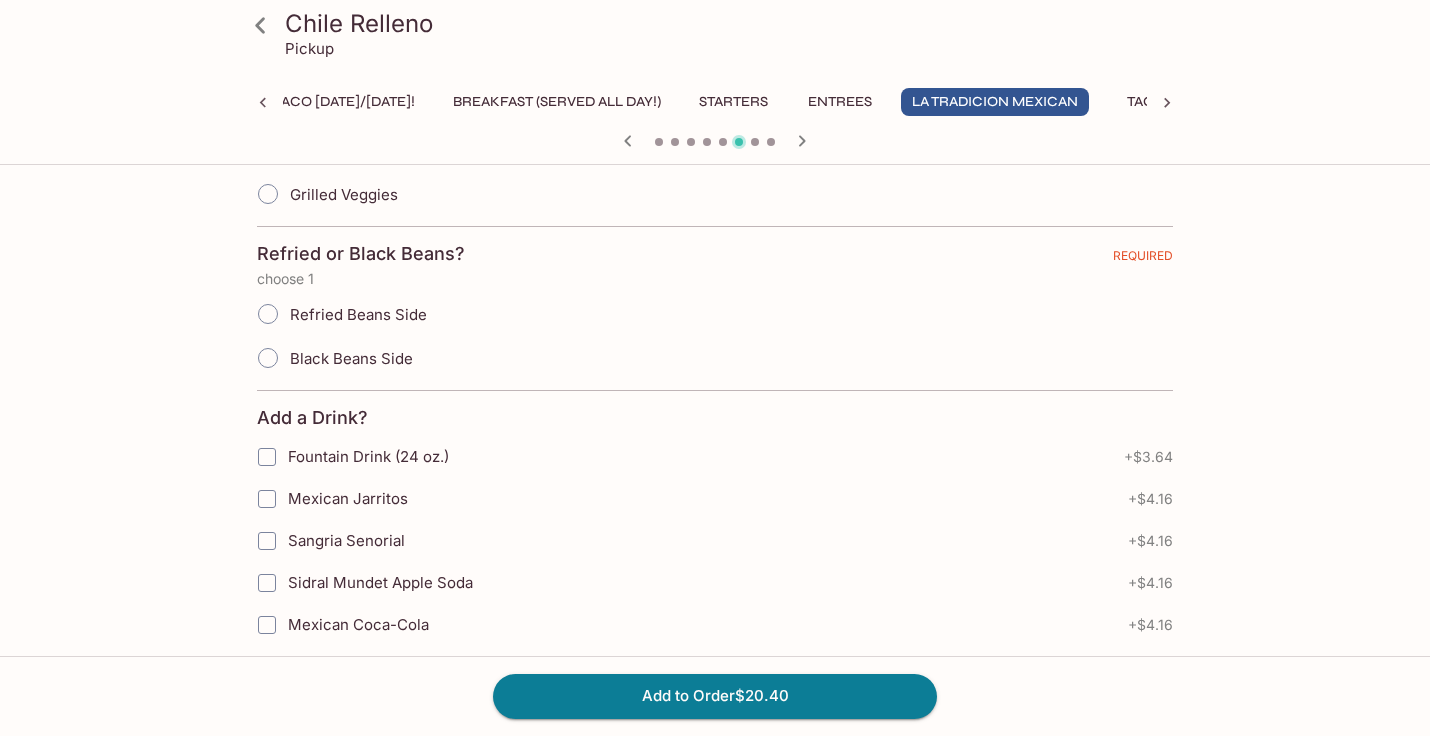 click on "Refried Beans Side" at bounding box center [358, 314] 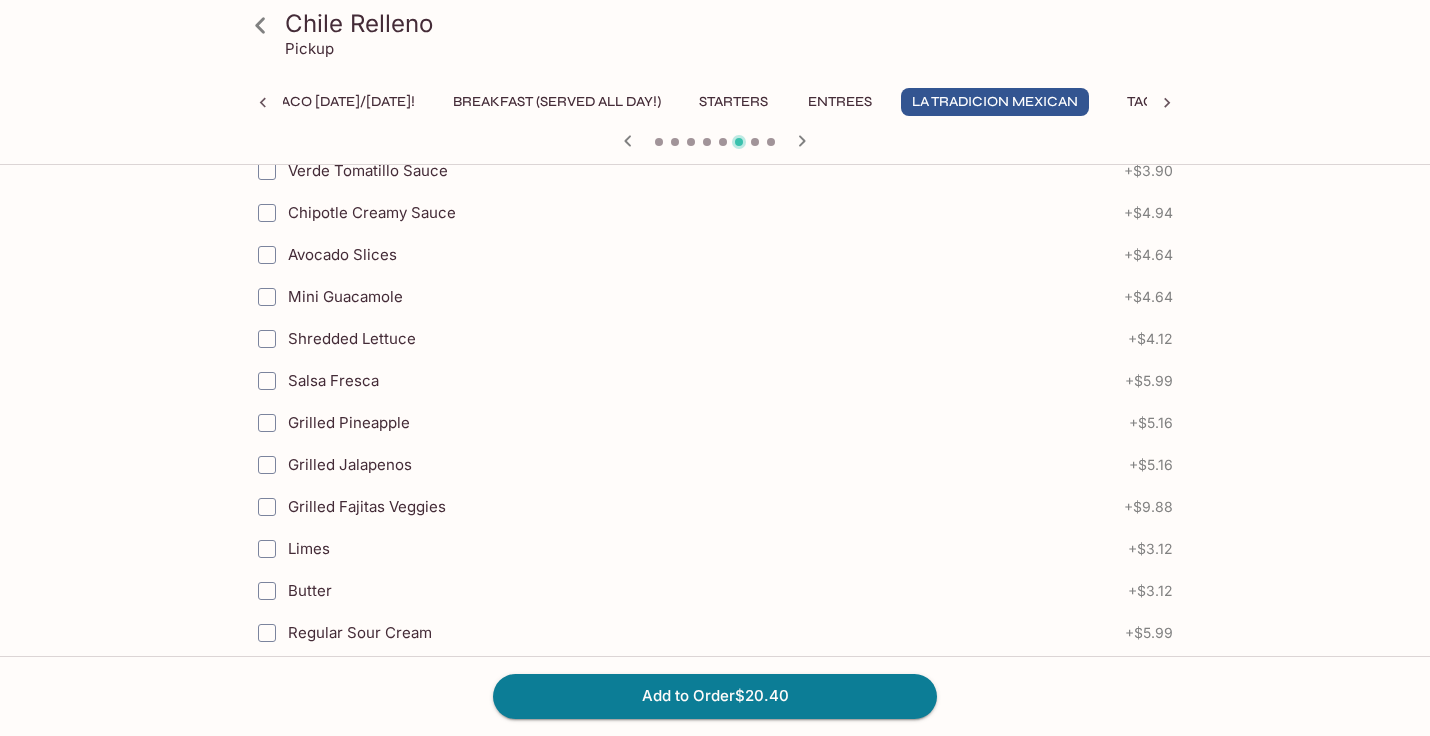 scroll, scrollTop: 1510, scrollLeft: 0, axis: vertical 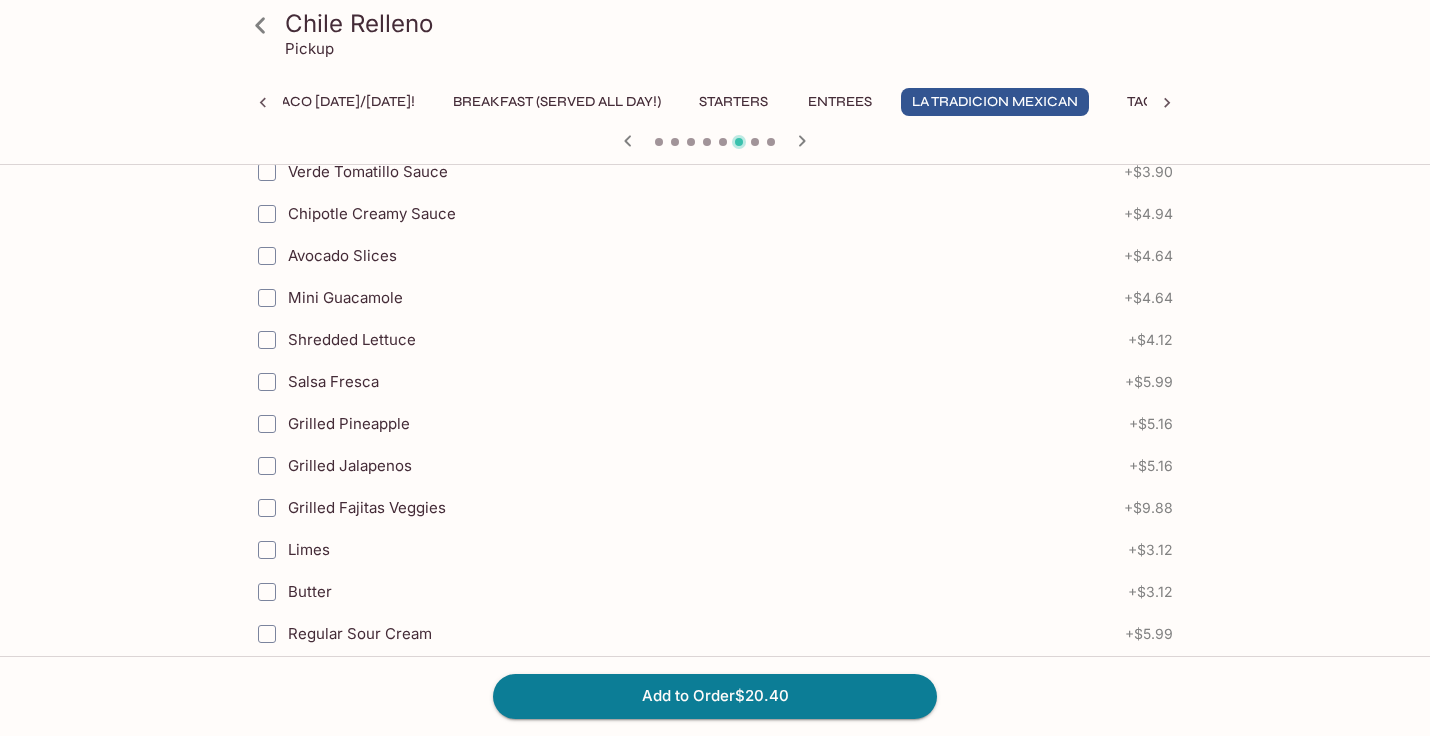 click on "Avocado Slices" at bounding box center [342, 255] 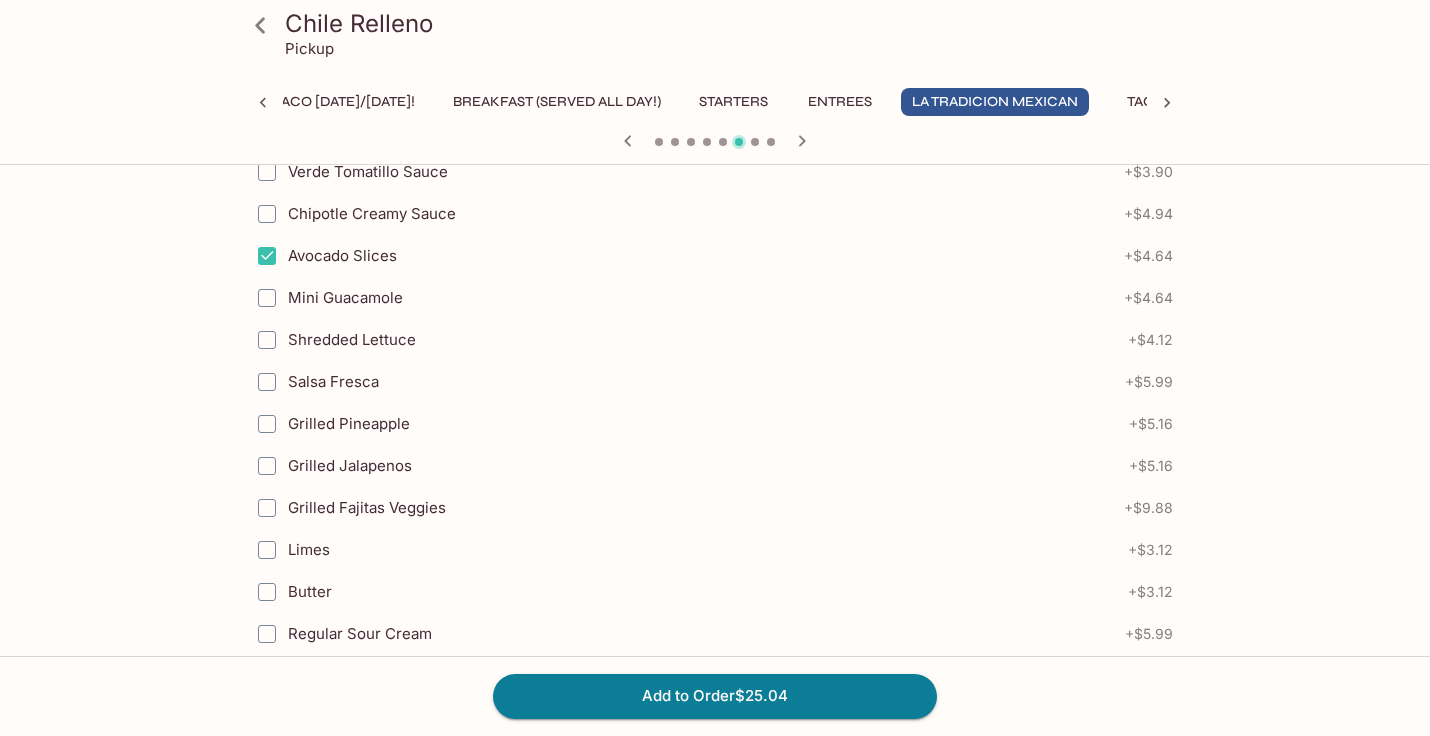 click on "Avocado Slices" at bounding box center [342, 255] 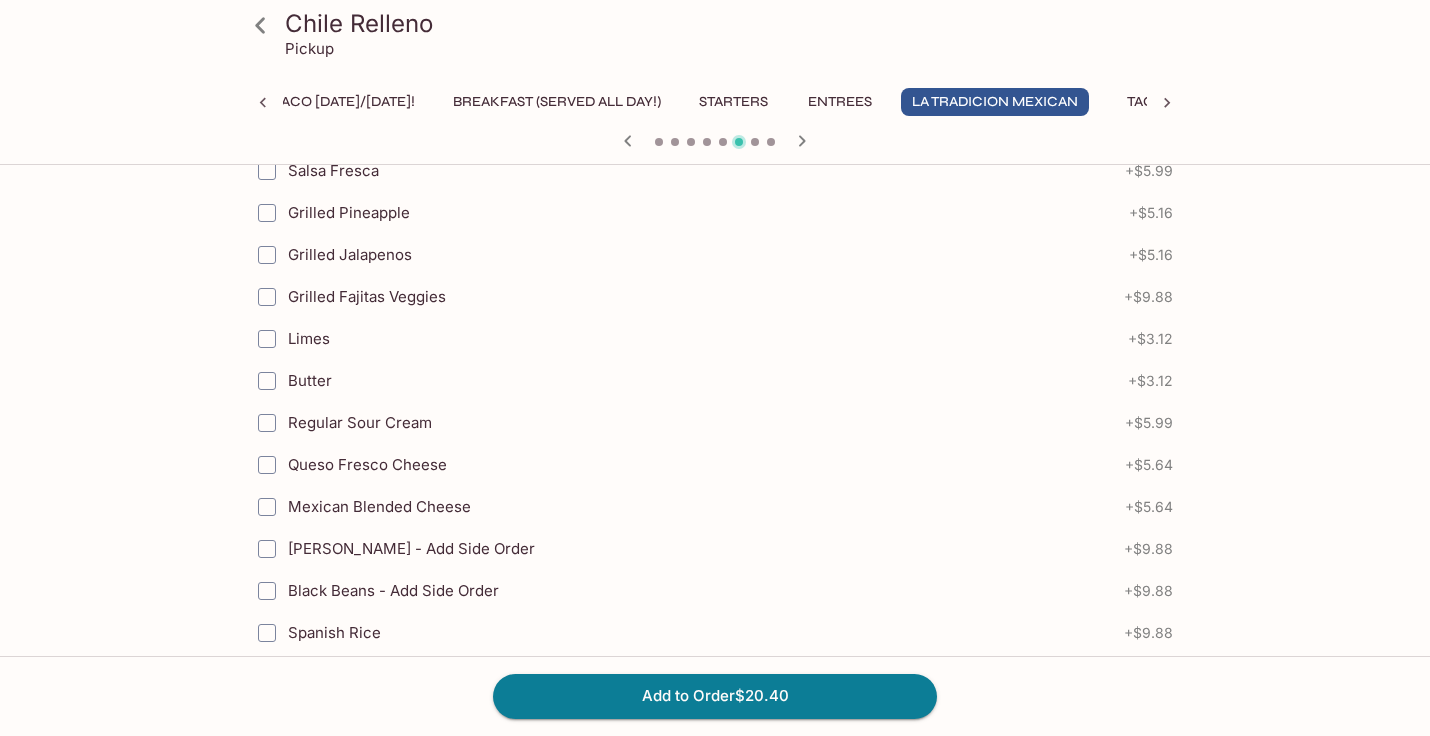 scroll, scrollTop: 1724, scrollLeft: 0, axis: vertical 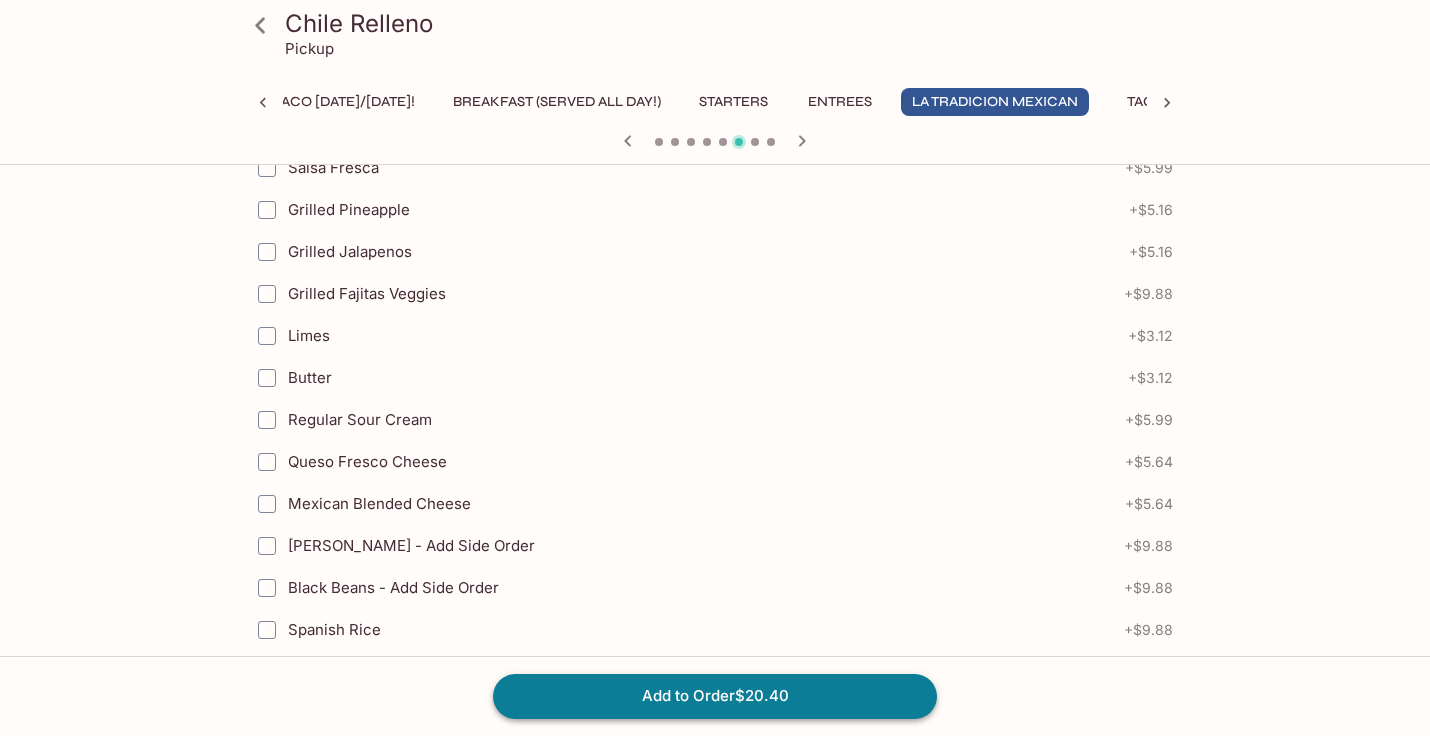 click on "Add to Order  $20.40" at bounding box center [715, 696] 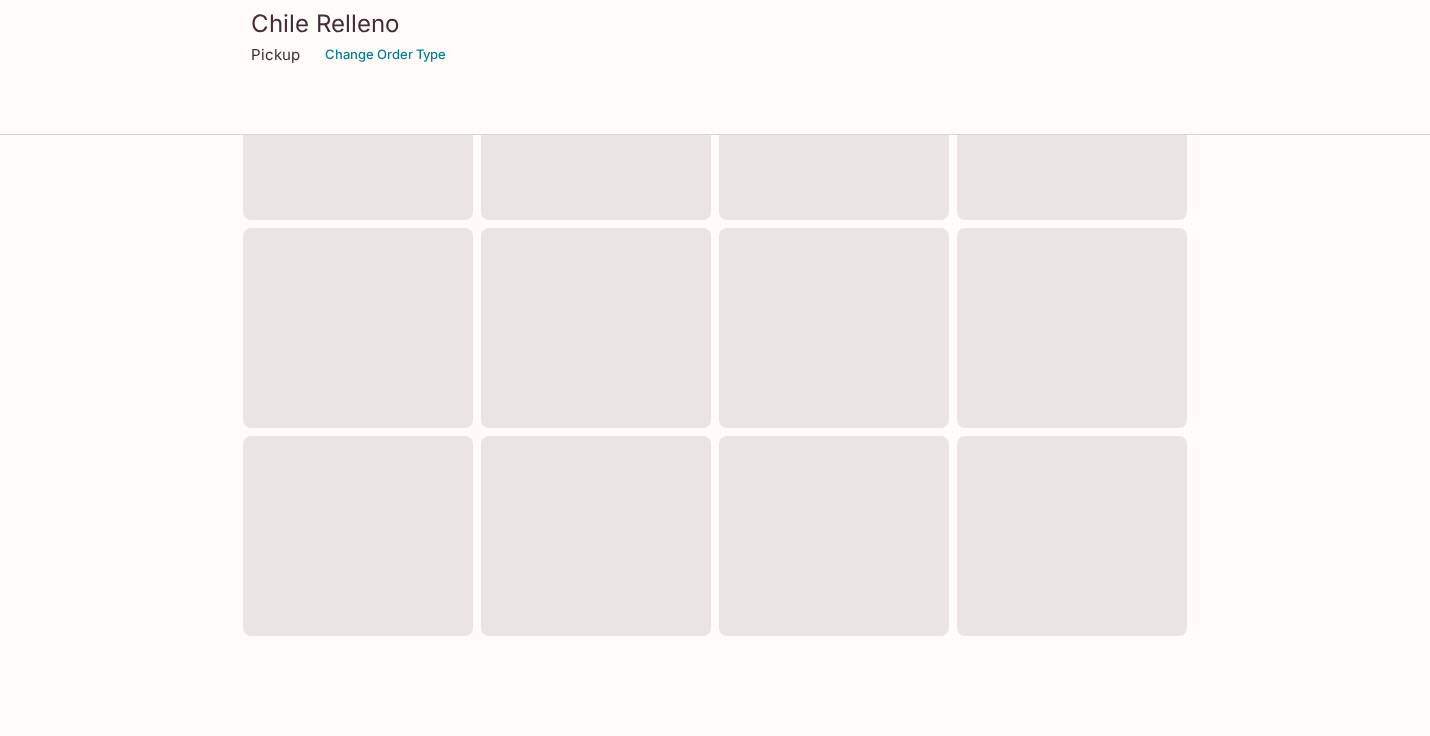 scroll, scrollTop: 0, scrollLeft: 0, axis: both 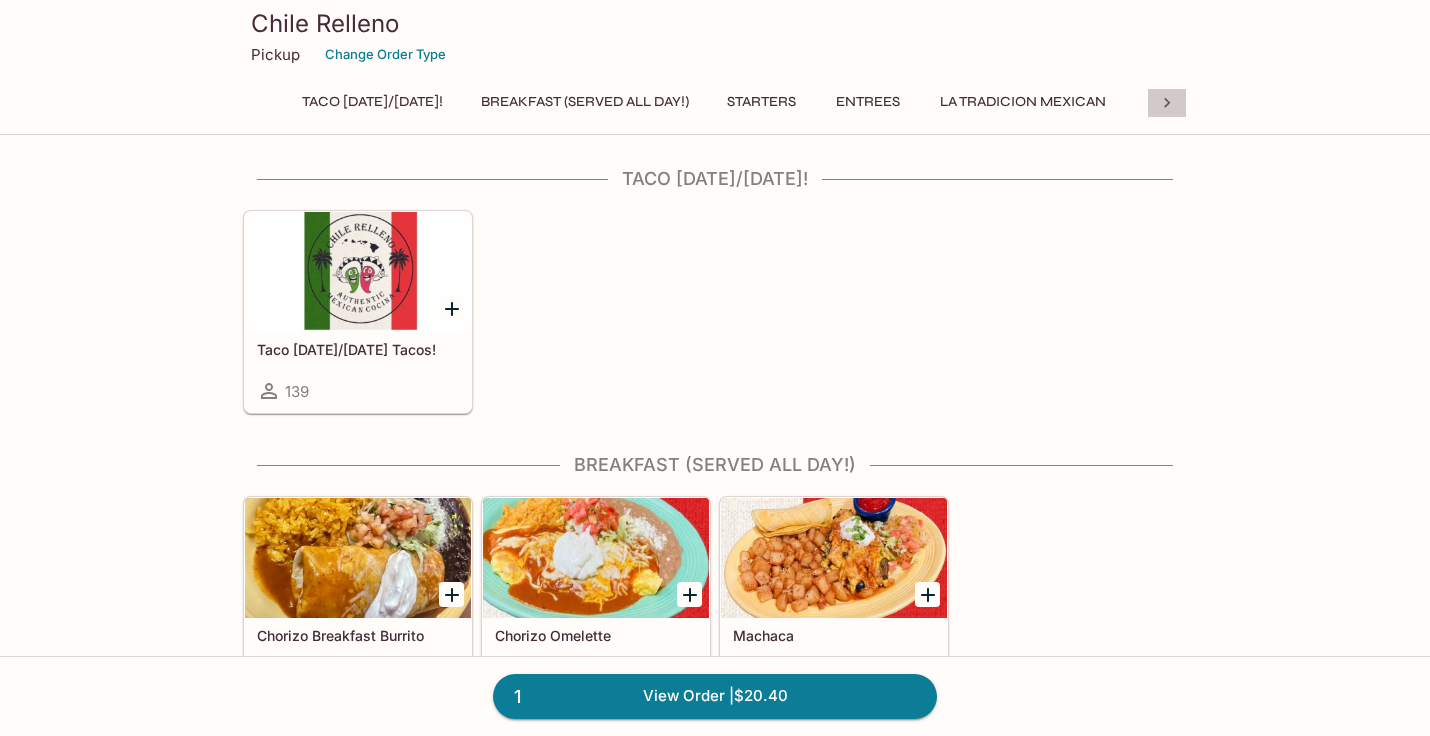 click 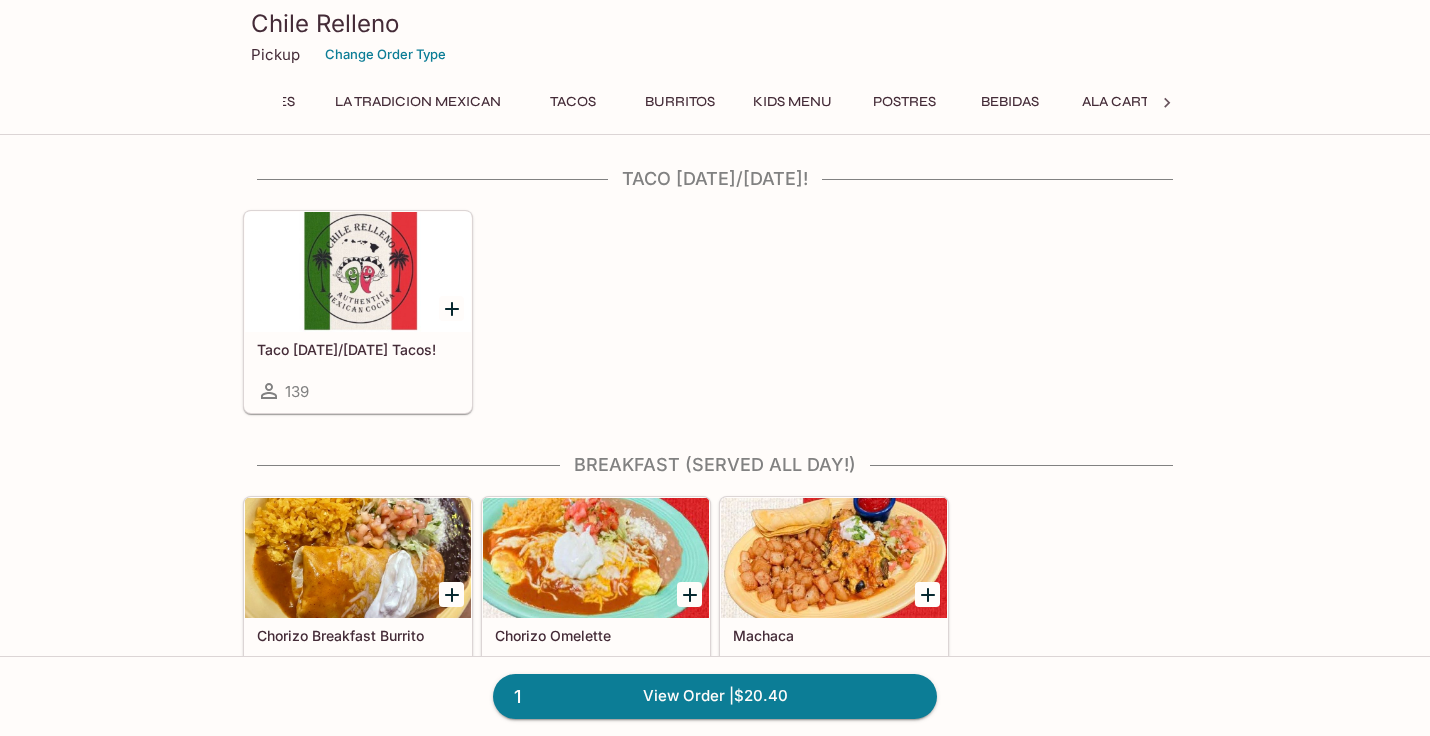 scroll, scrollTop: 0, scrollLeft: 742, axis: horizontal 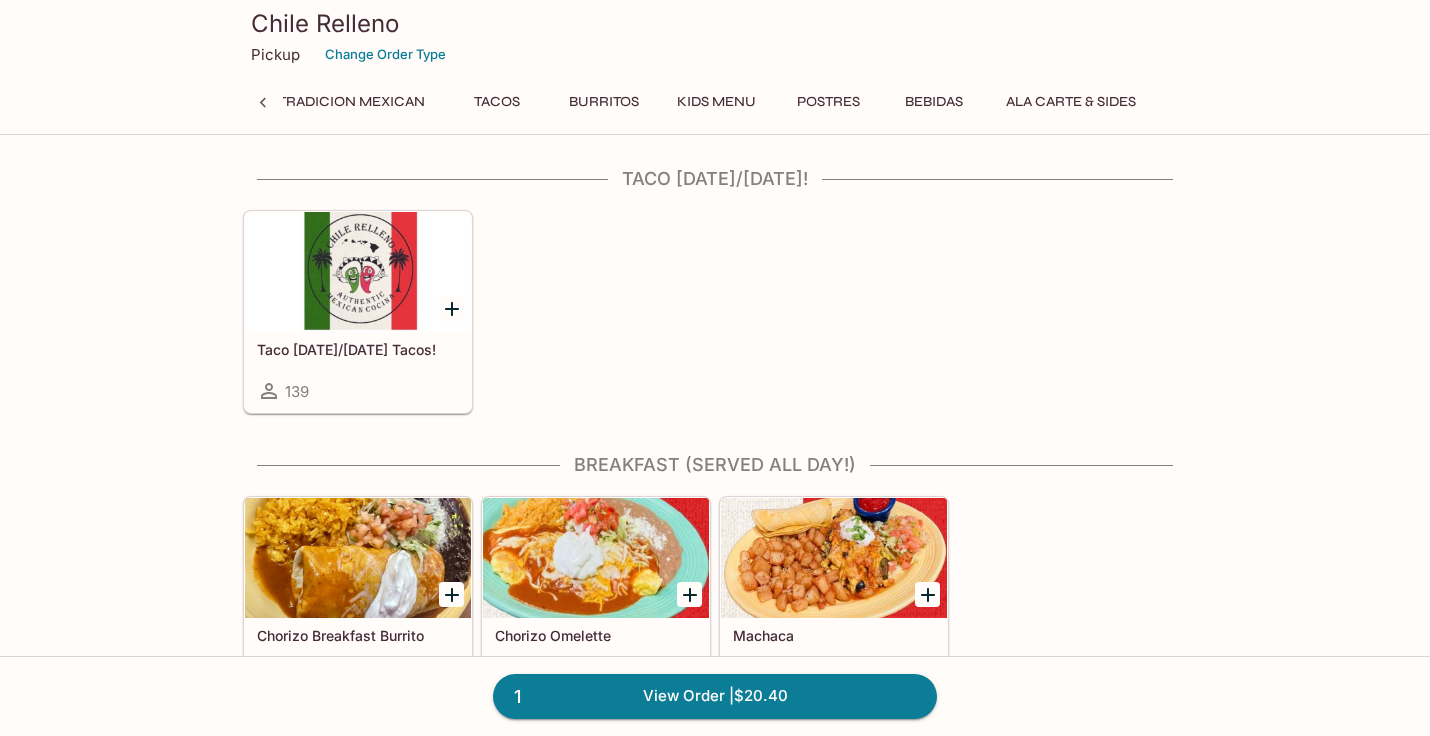 click on "Kids Menu" at bounding box center [716, 102] 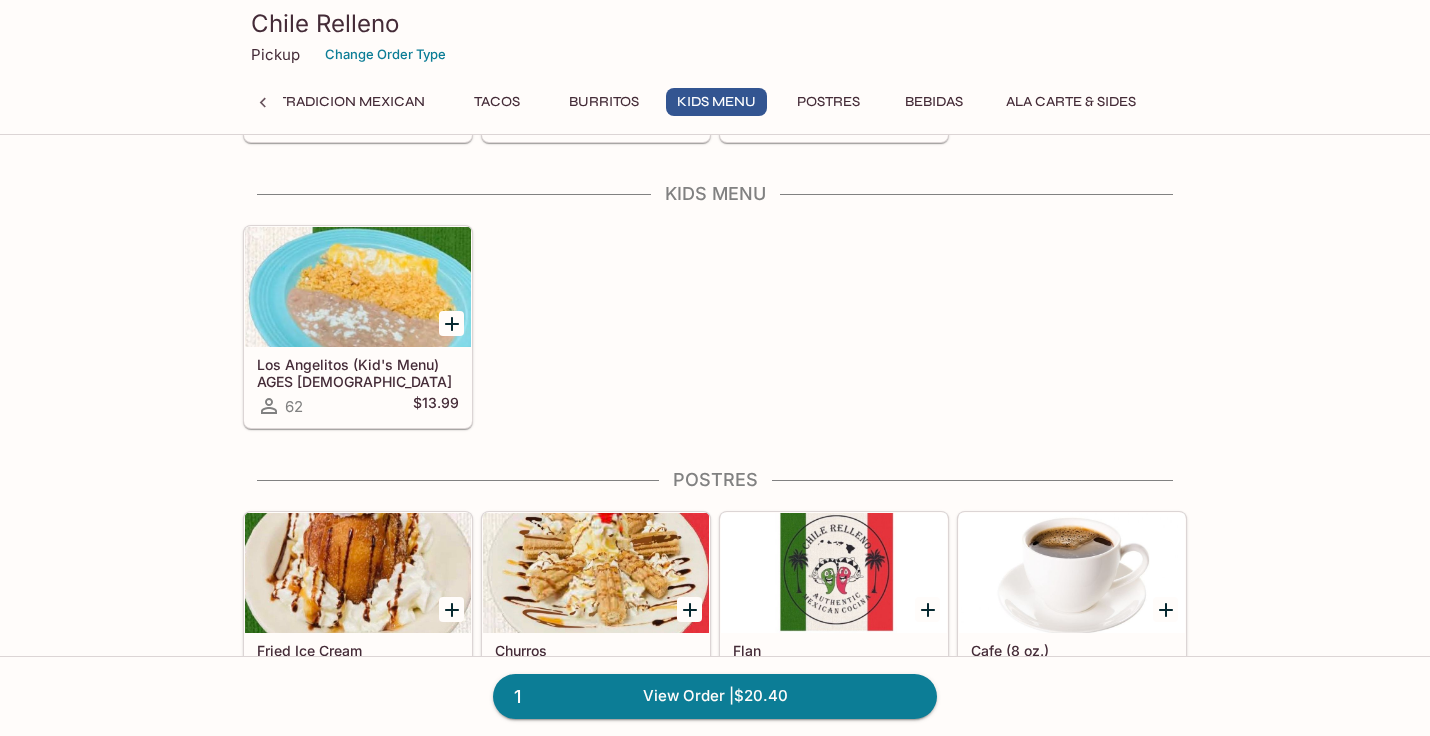 scroll, scrollTop: 2848, scrollLeft: 0, axis: vertical 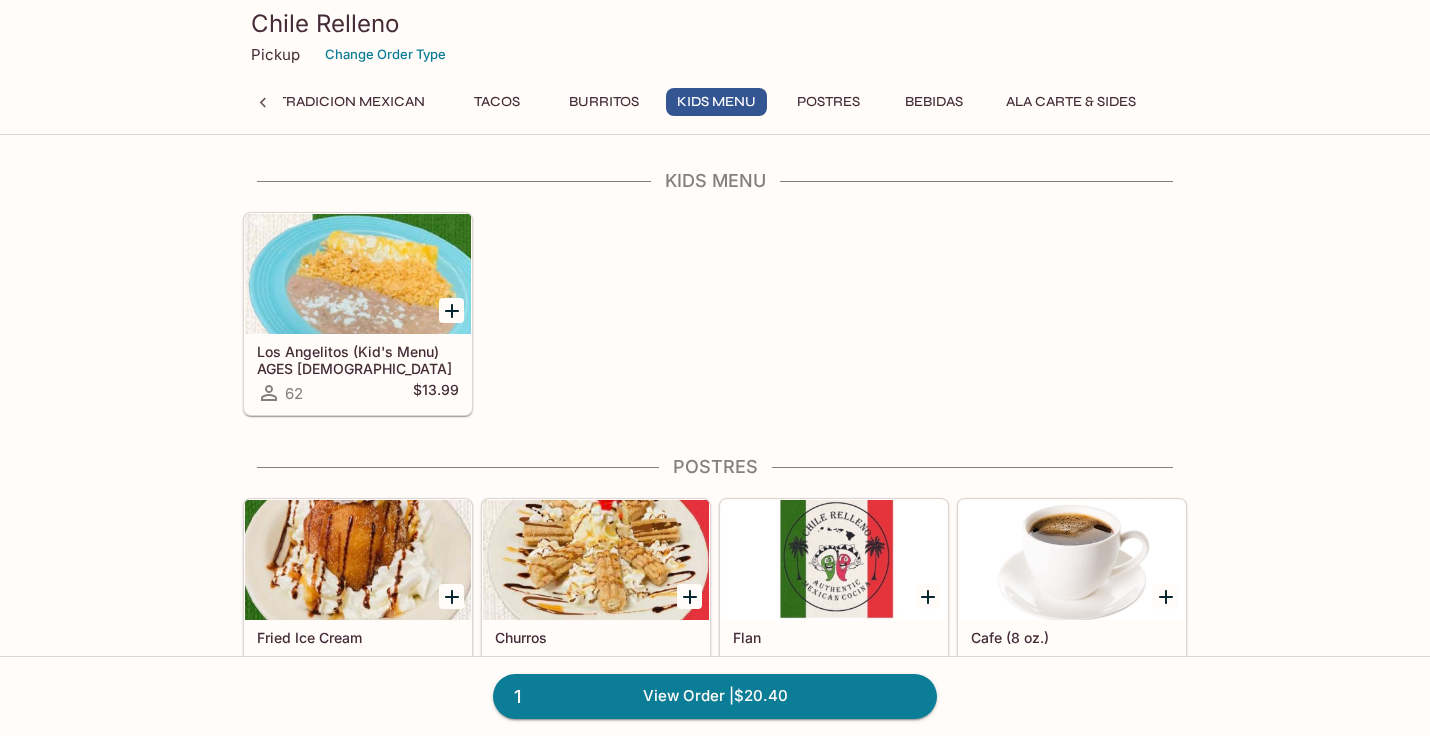 click on "Ala Carte & Sides" at bounding box center (1071, 102) 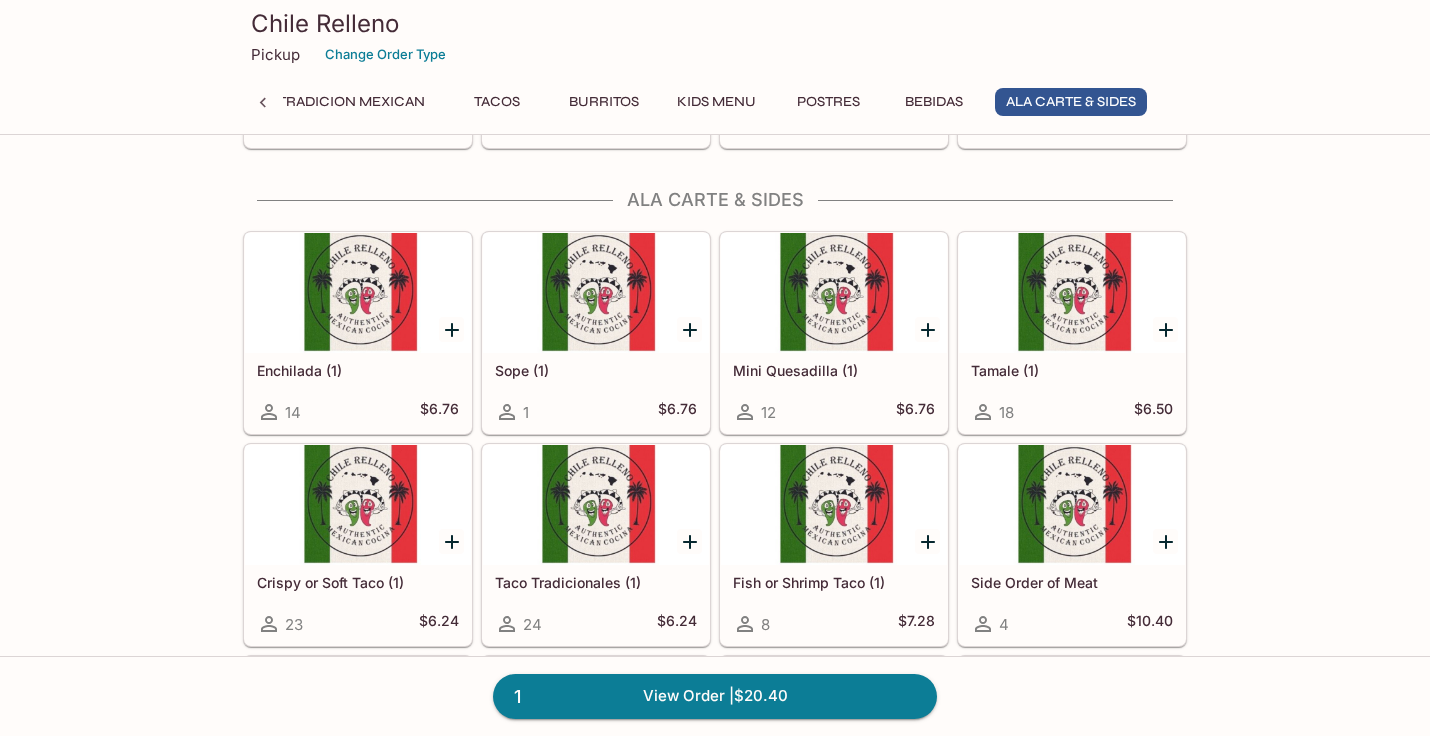 scroll, scrollTop: 3918, scrollLeft: 0, axis: vertical 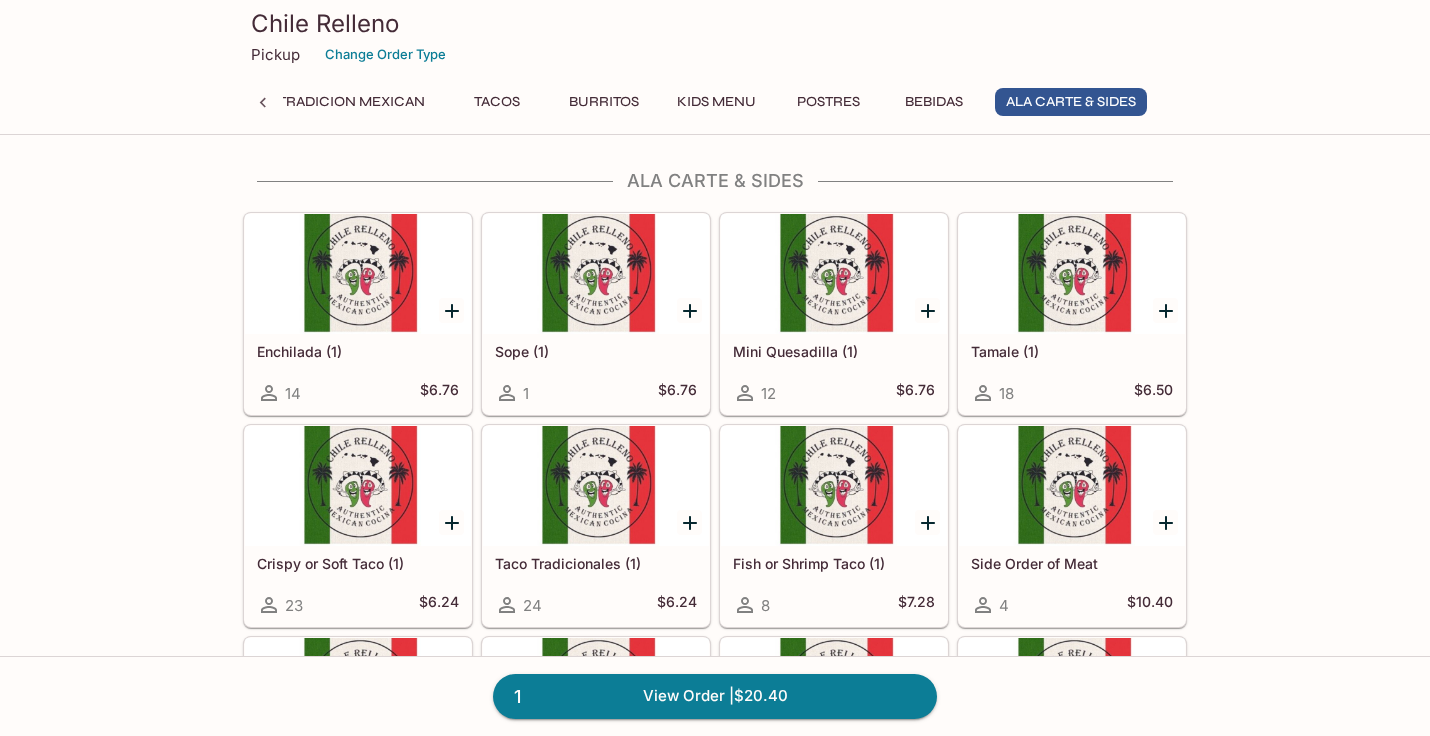 click at bounding box center [834, 274] 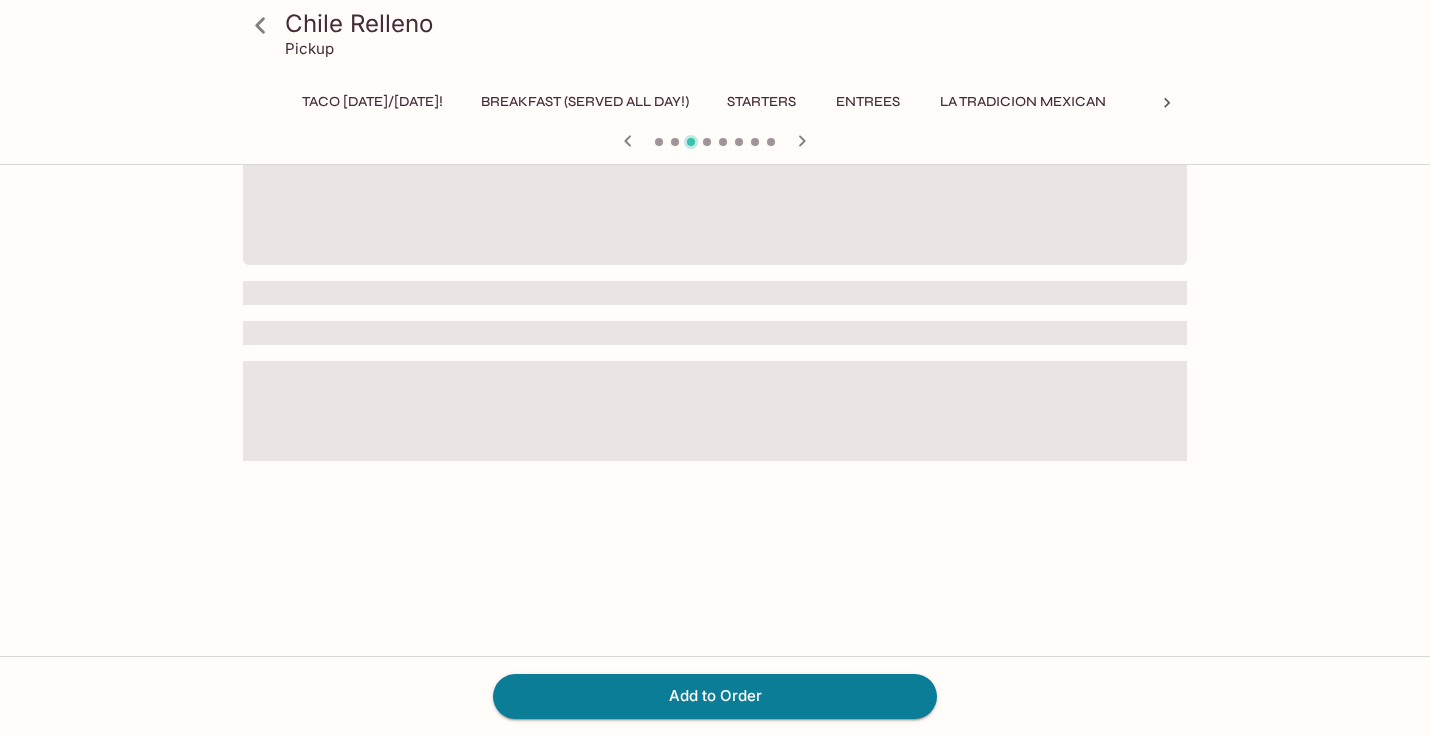 scroll, scrollTop: 0, scrollLeft: 0, axis: both 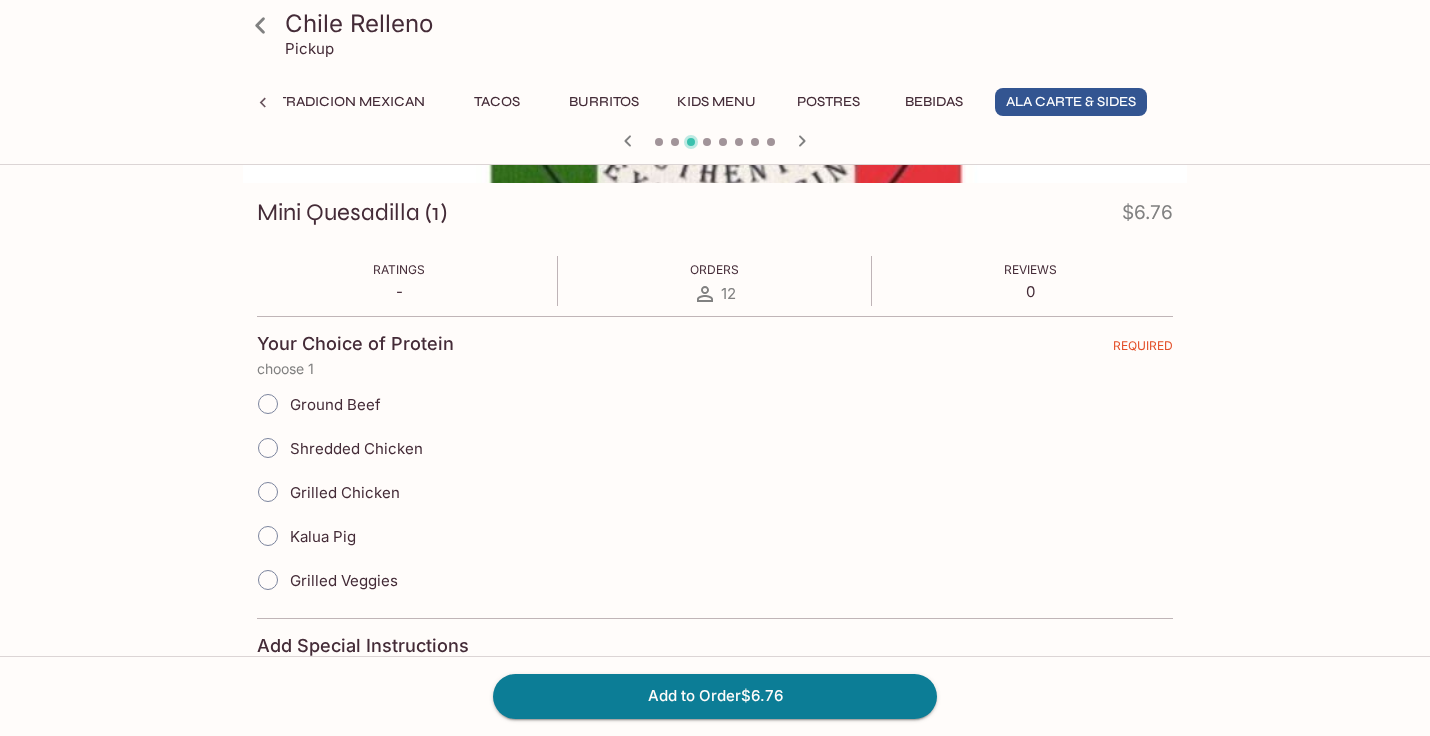 click on "Grilled Chicken" at bounding box center (345, 492) 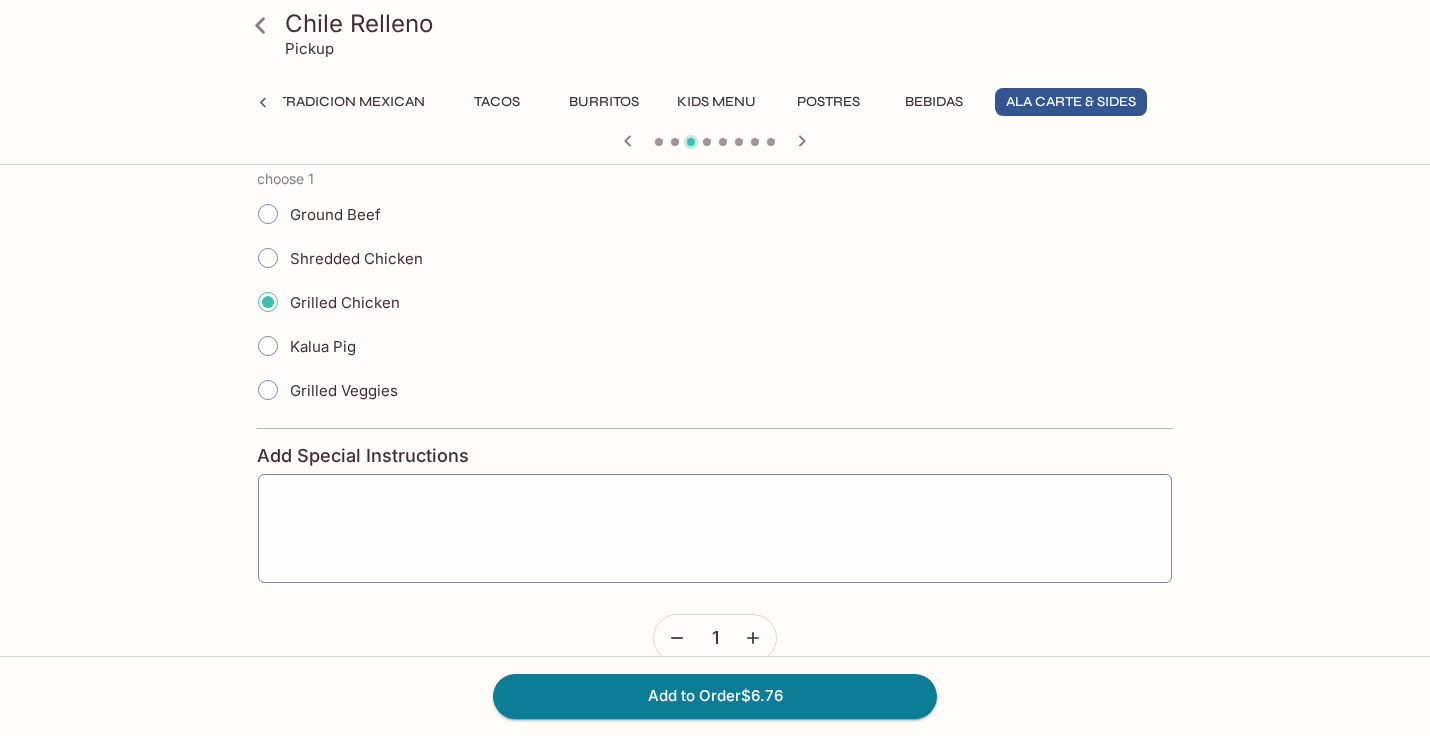 scroll, scrollTop: 512, scrollLeft: 0, axis: vertical 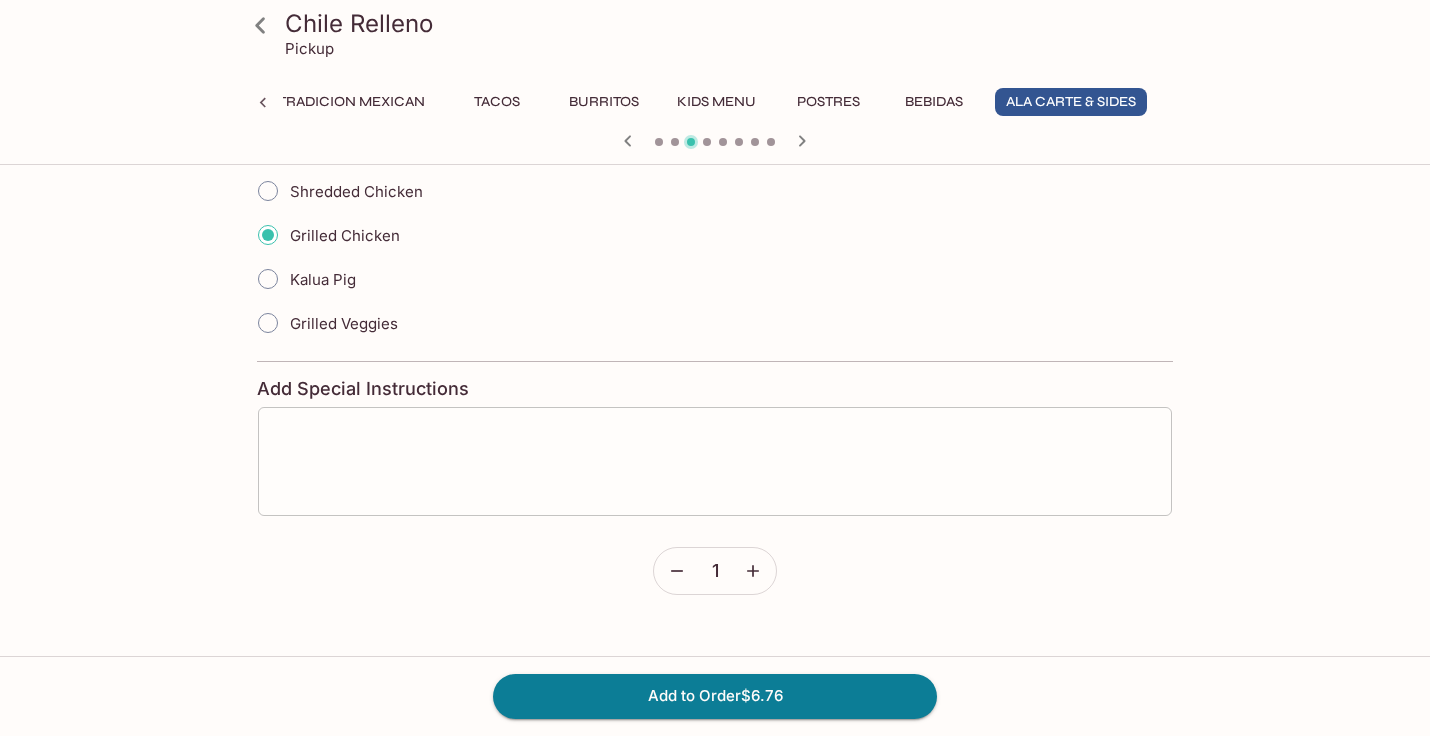 click at bounding box center (715, 462) 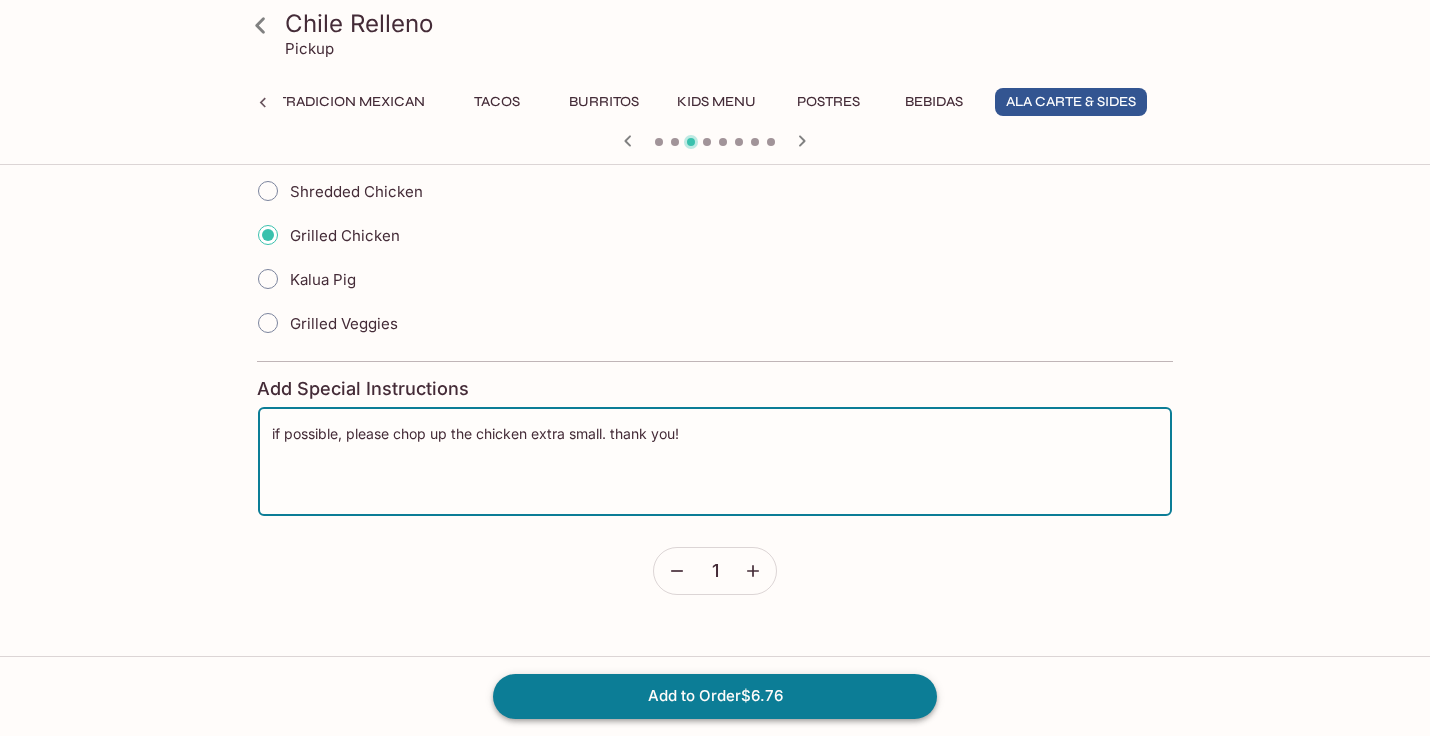 type on "if possible, please chop up the chicken extra small. thank you!" 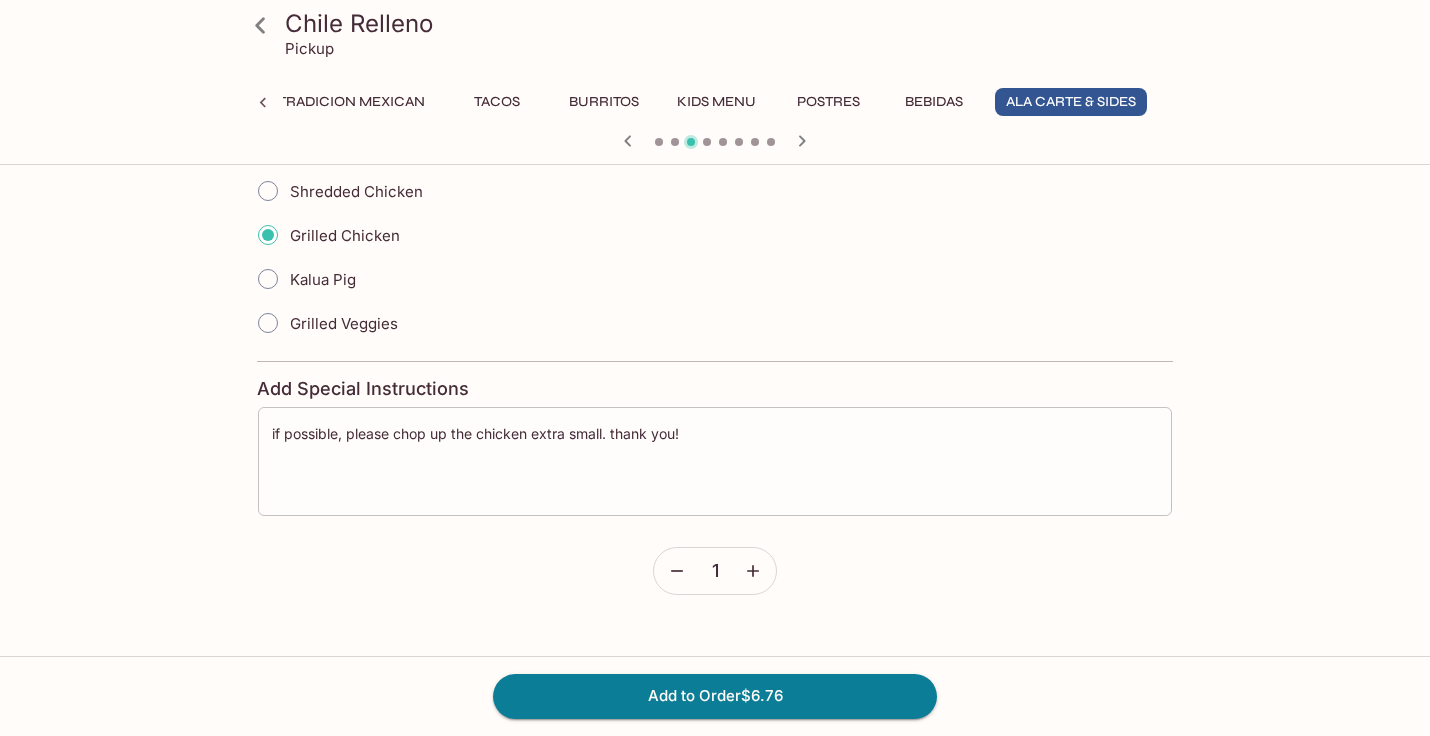 scroll, scrollTop: 0, scrollLeft: 0, axis: both 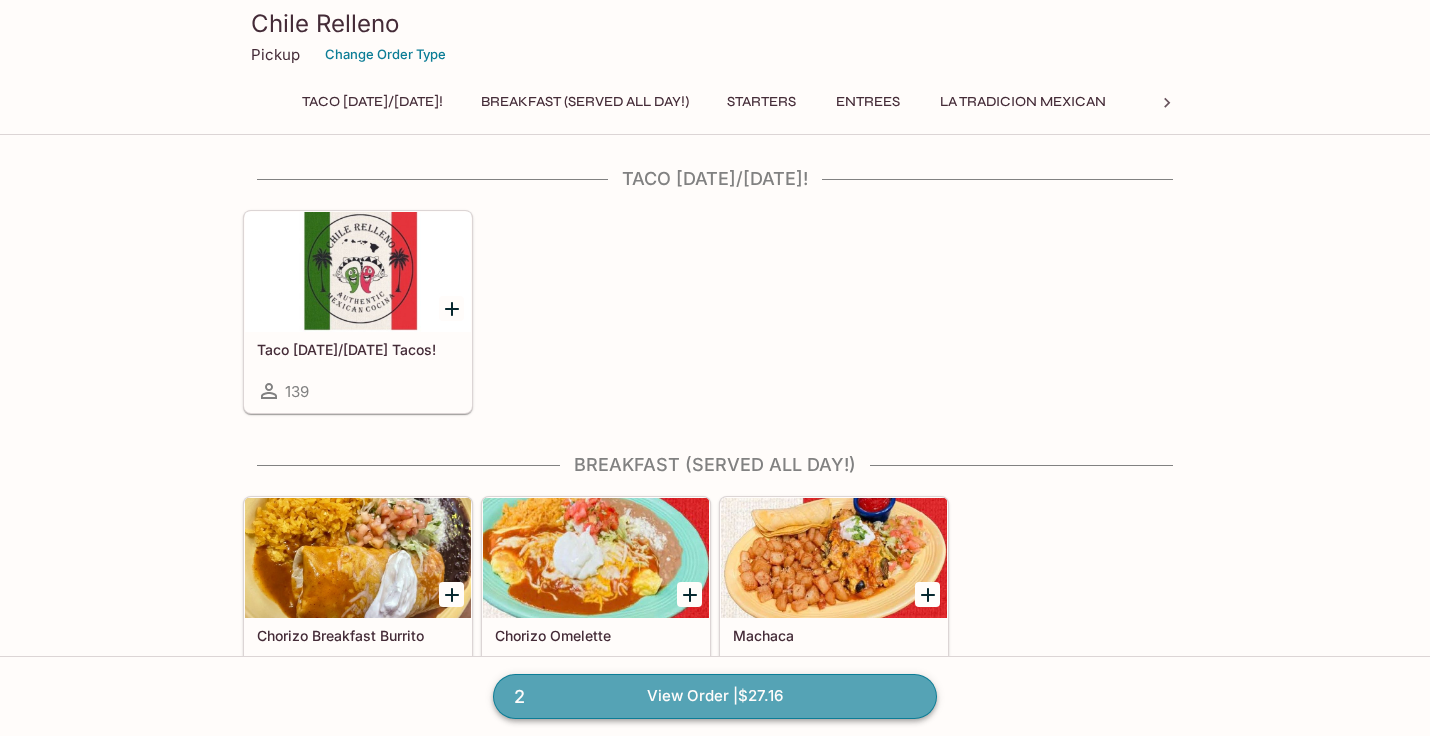 click on "2 View Order |  $27.16" at bounding box center (715, 696) 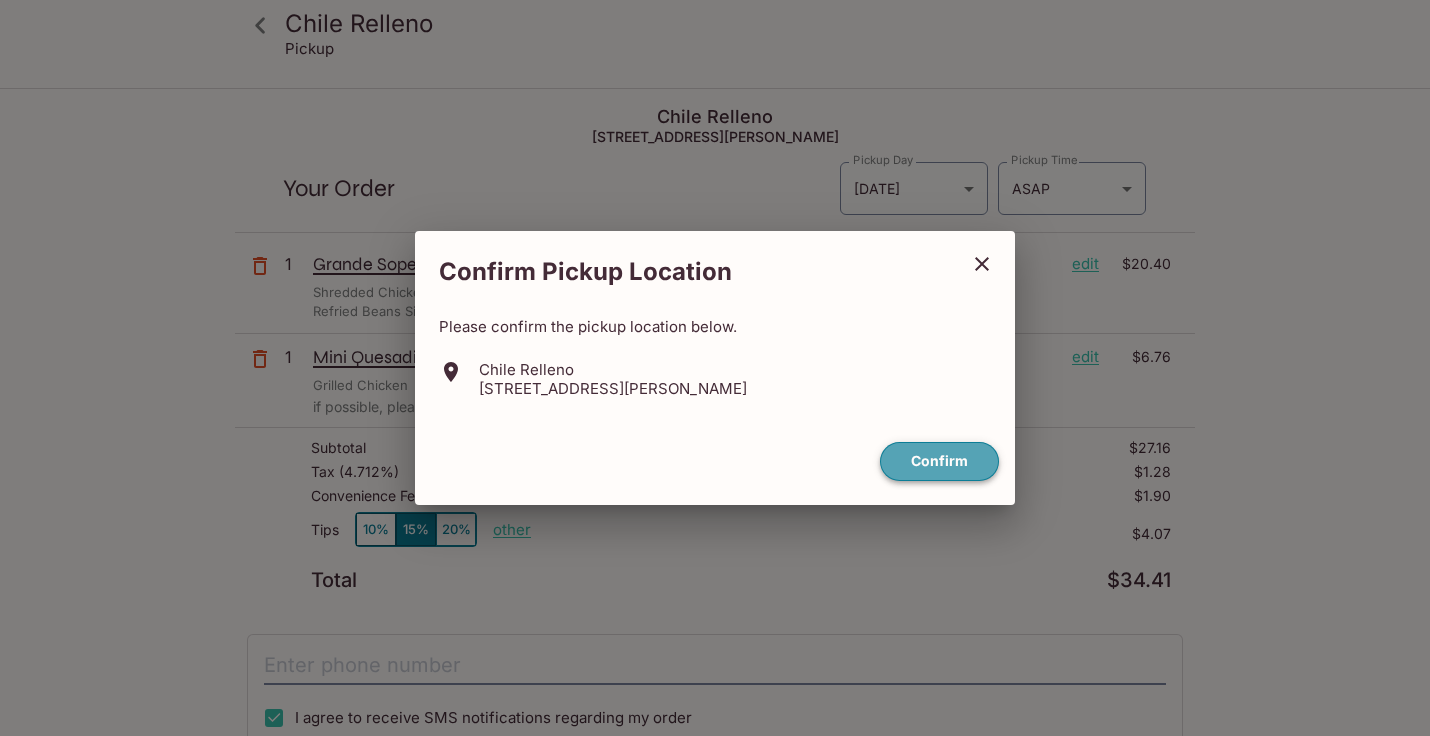 click on "Confirm" at bounding box center [939, 461] 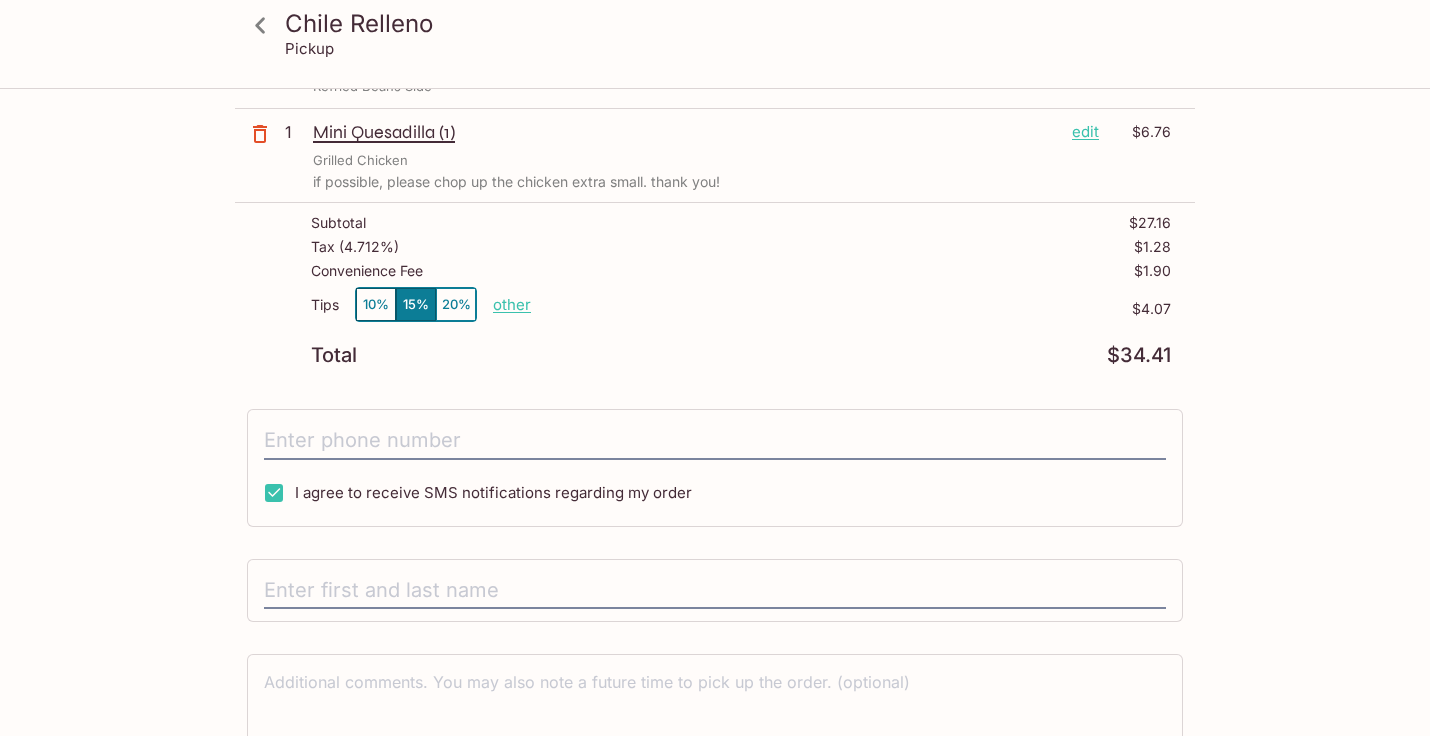 scroll, scrollTop: 228, scrollLeft: 0, axis: vertical 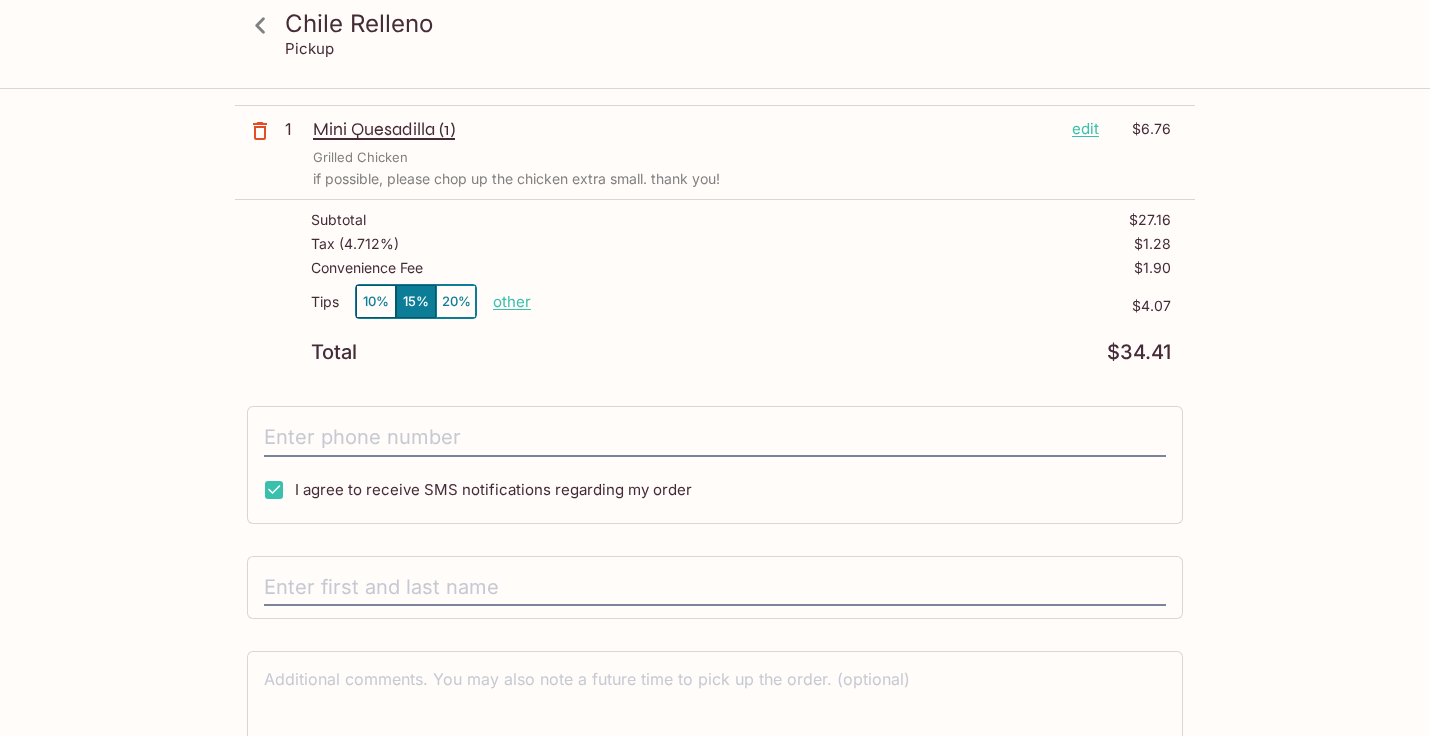 click on "I agree to receive SMS notifications regarding my order" at bounding box center (274, 490) 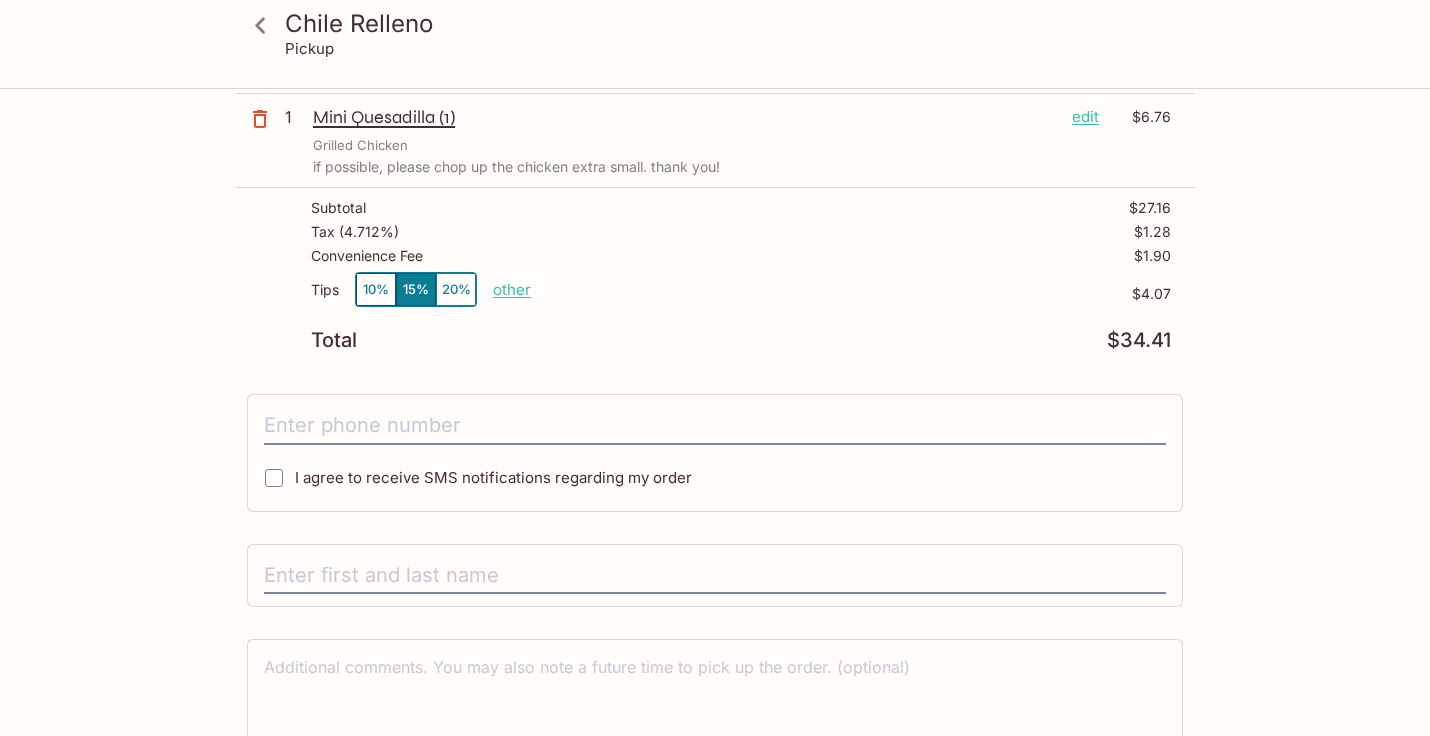 scroll, scrollTop: 329, scrollLeft: 0, axis: vertical 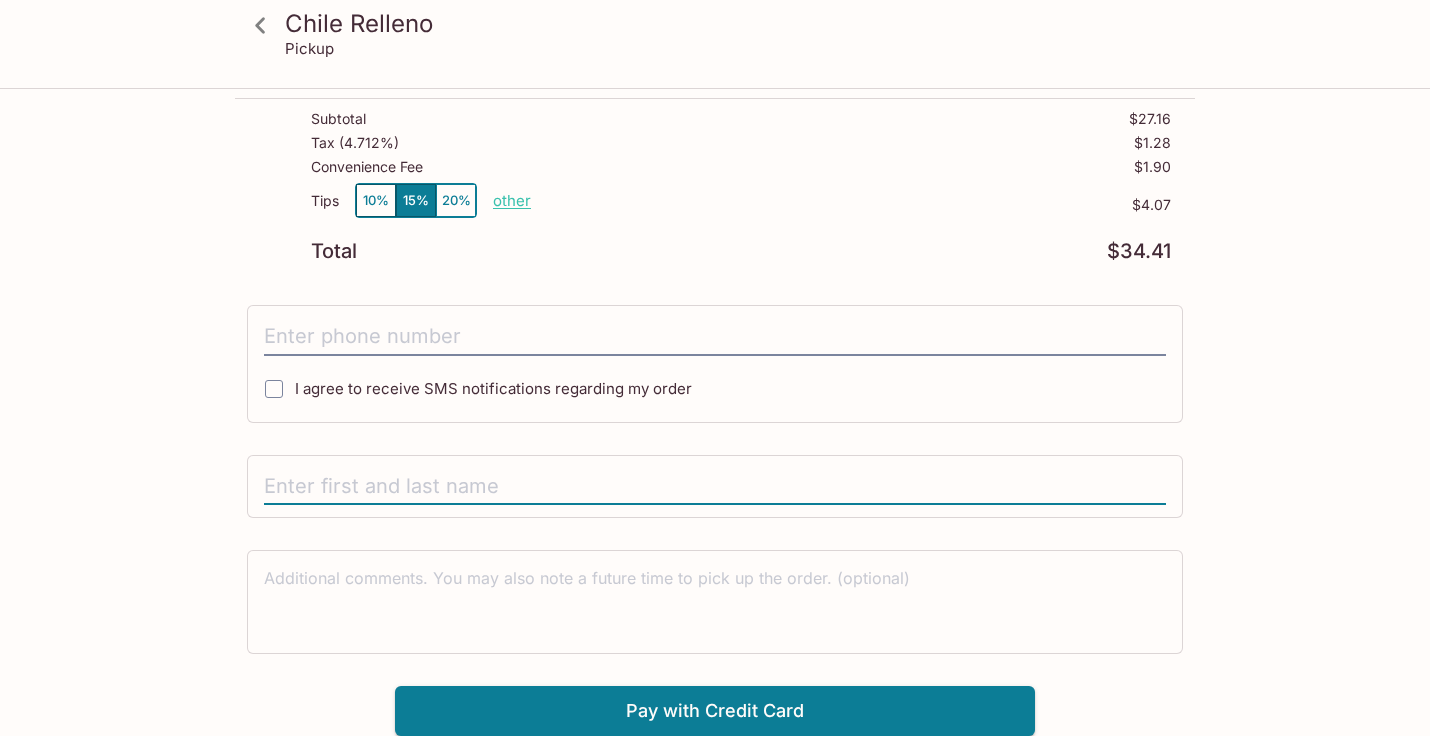 click at bounding box center (715, 487) 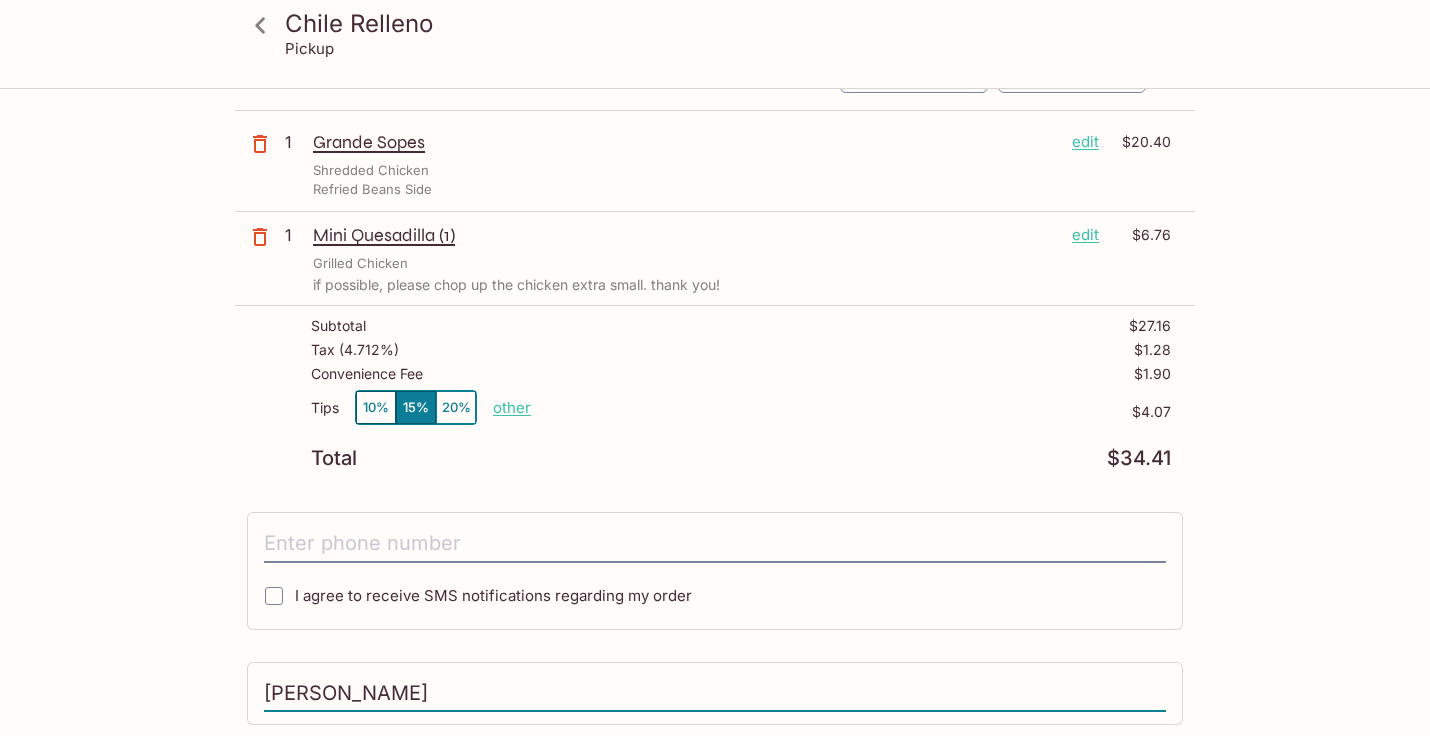 scroll, scrollTop: 129, scrollLeft: 0, axis: vertical 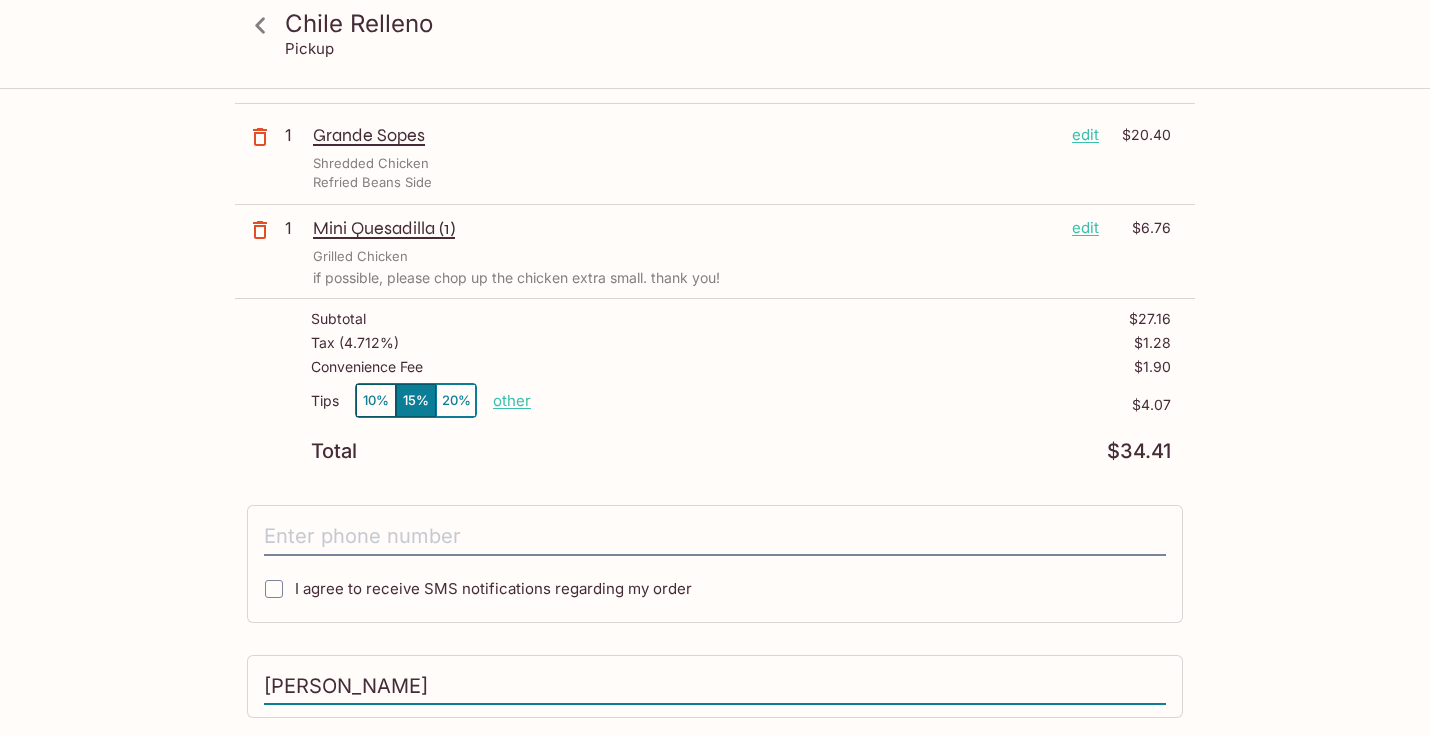 type on "[PERSON_NAME]" 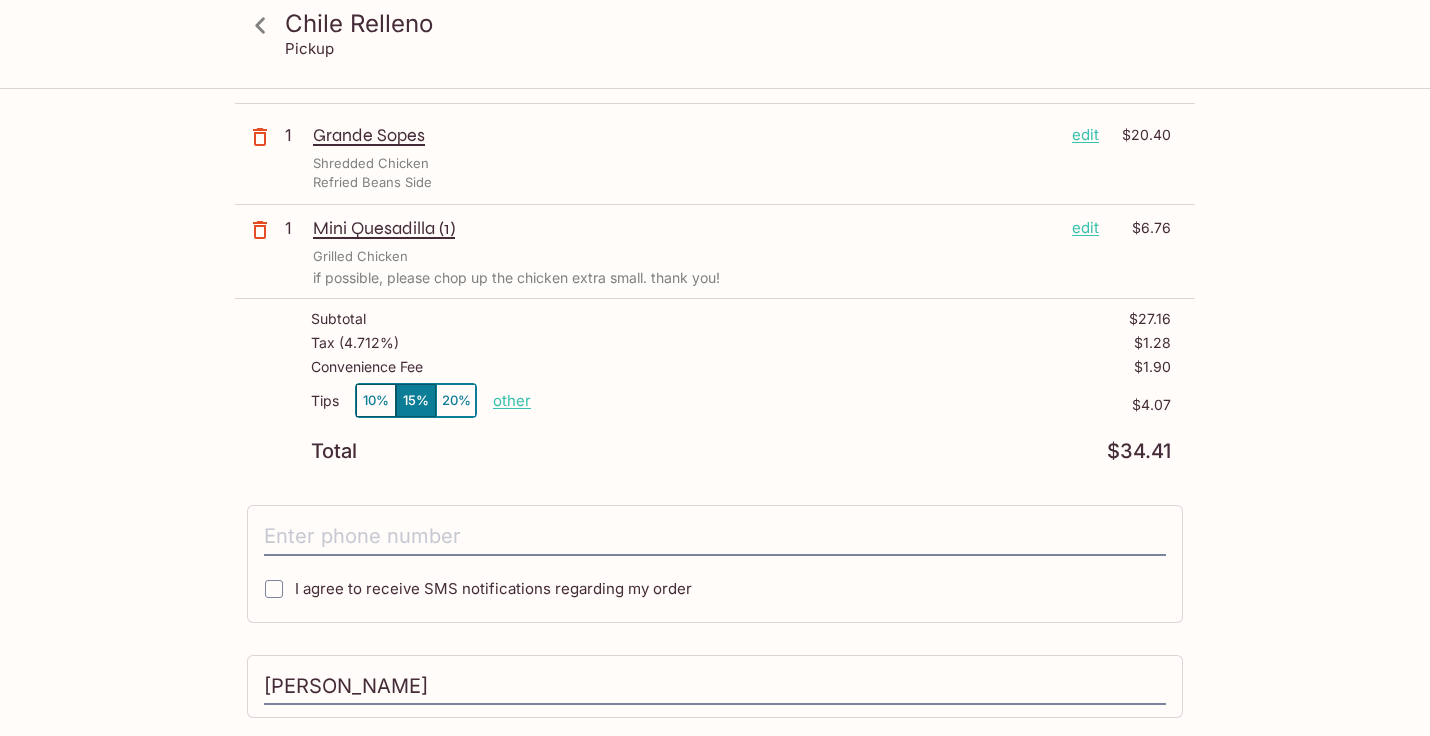 click on "Tips 10% 15% 20% other" at bounding box center (421, 404) 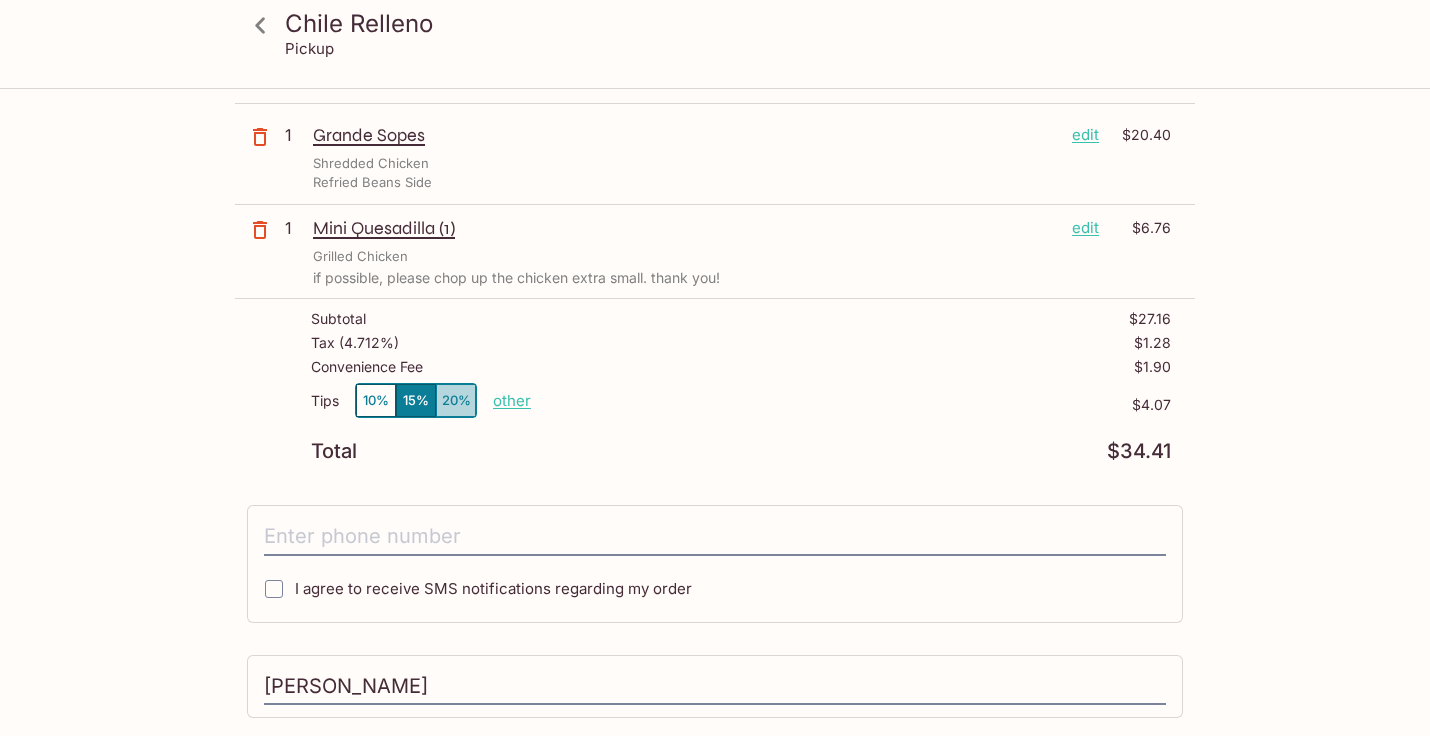 click on "20%" at bounding box center [456, 400] 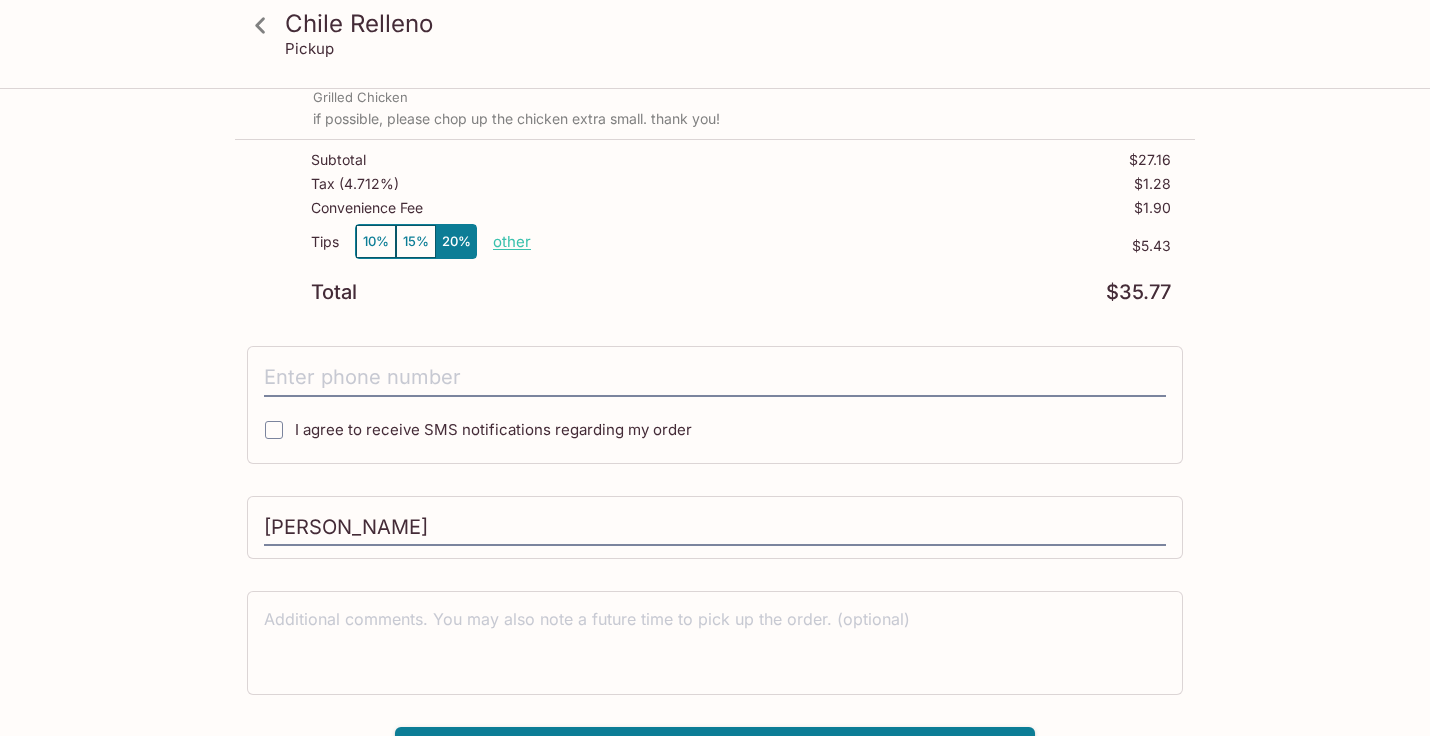 scroll, scrollTop: 329, scrollLeft: 0, axis: vertical 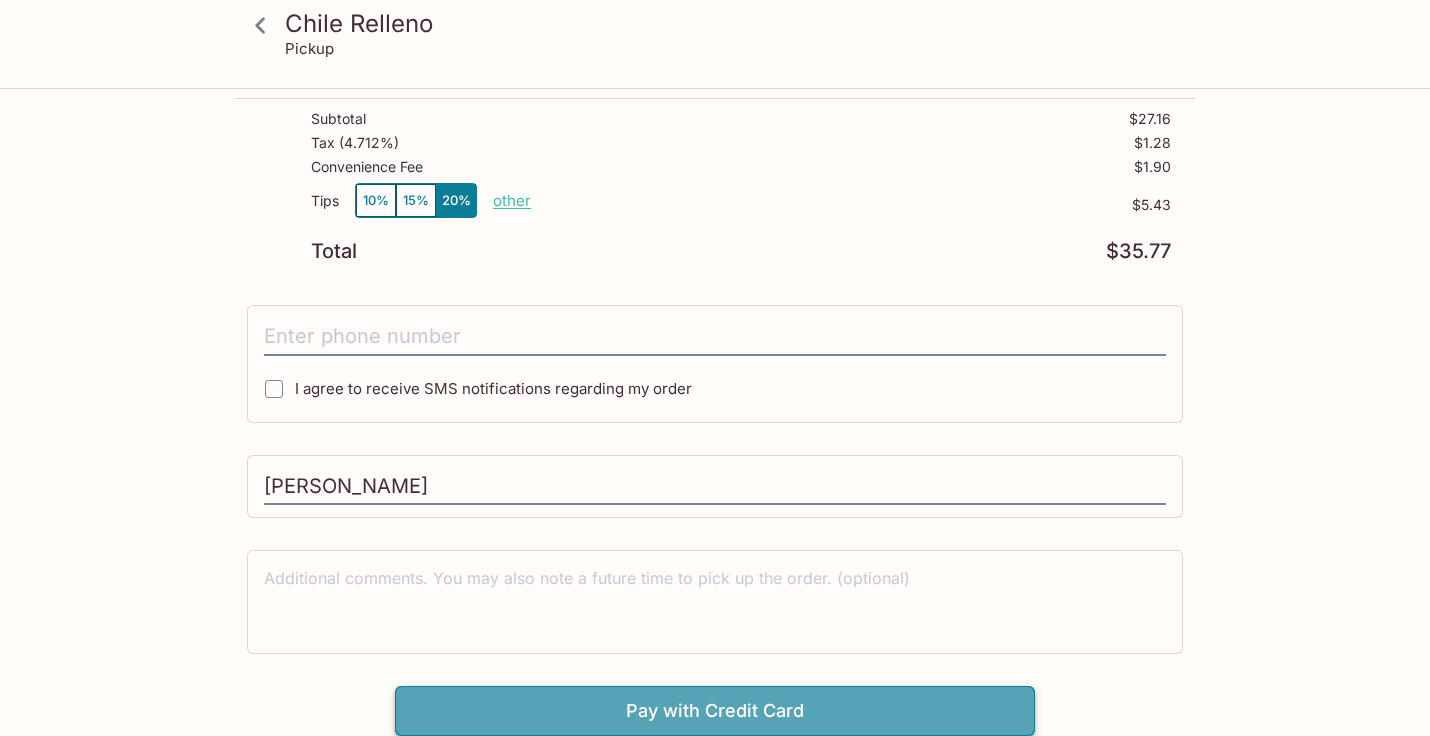 click on "Pay with Credit Card" at bounding box center (715, 711) 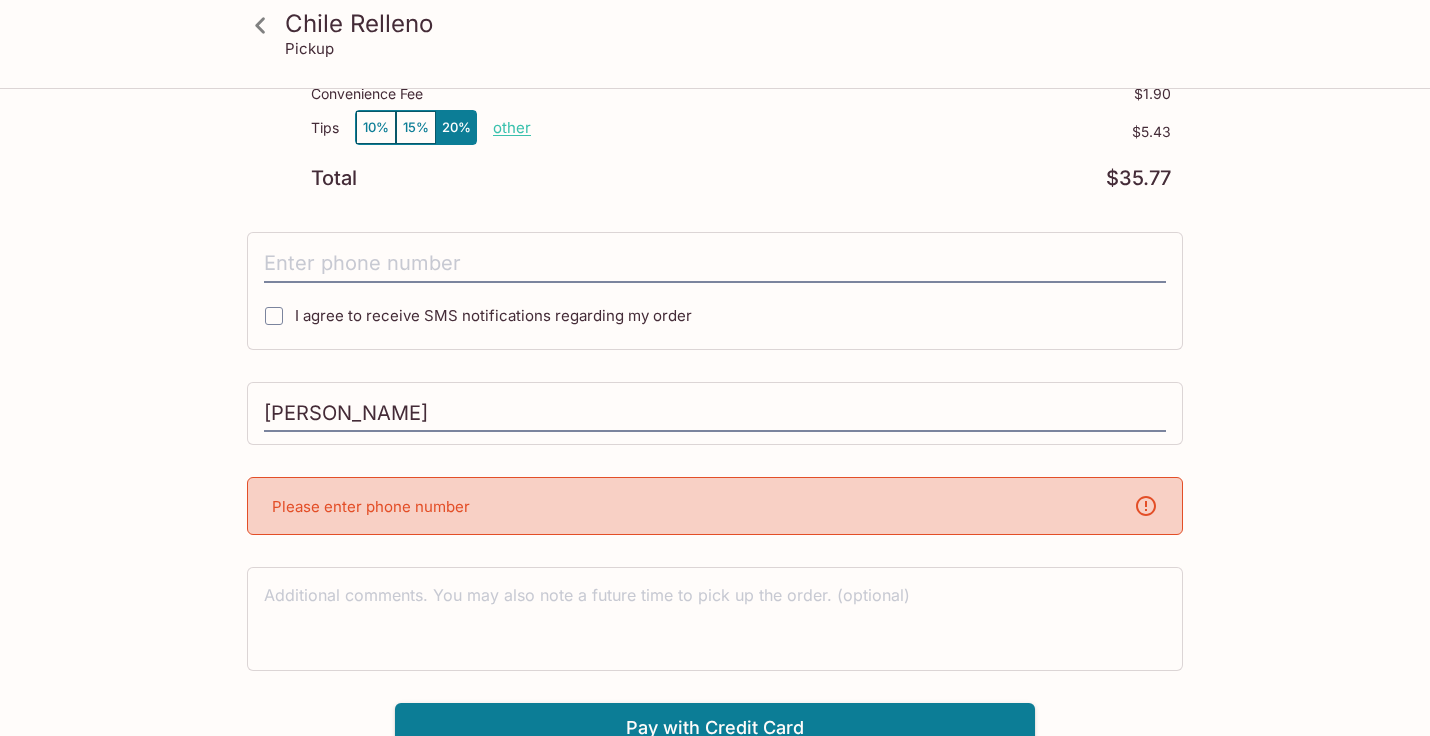 scroll, scrollTop: 419, scrollLeft: 0, axis: vertical 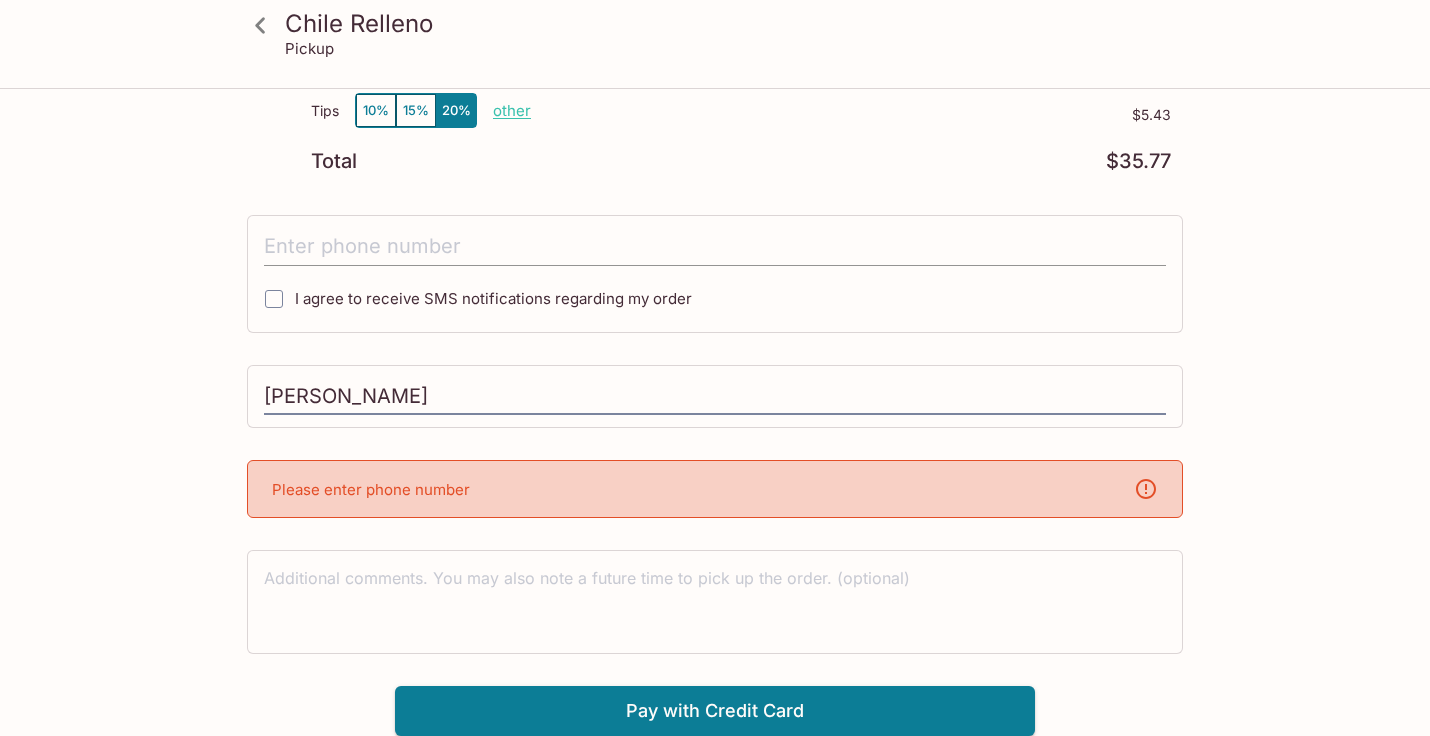 click at bounding box center (715, 247) 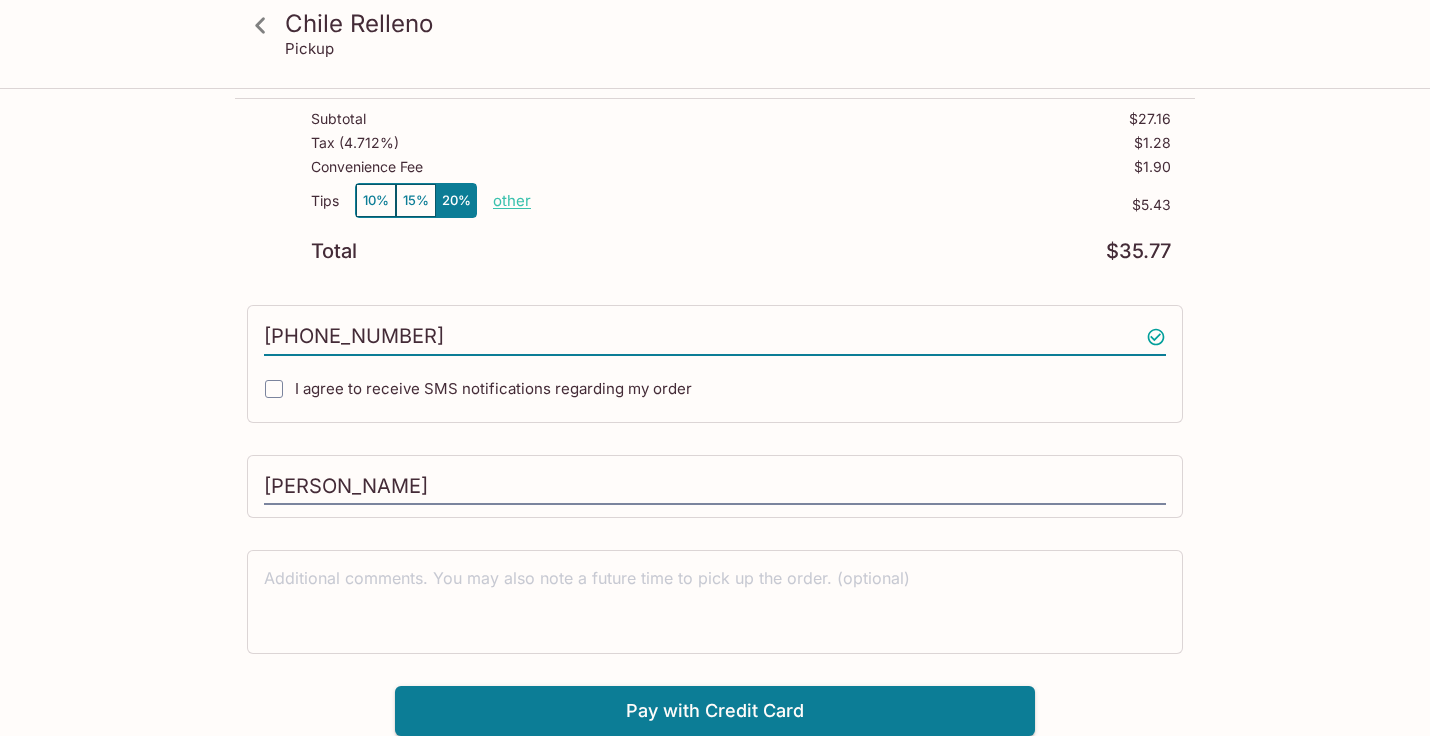 scroll, scrollTop: 329, scrollLeft: 0, axis: vertical 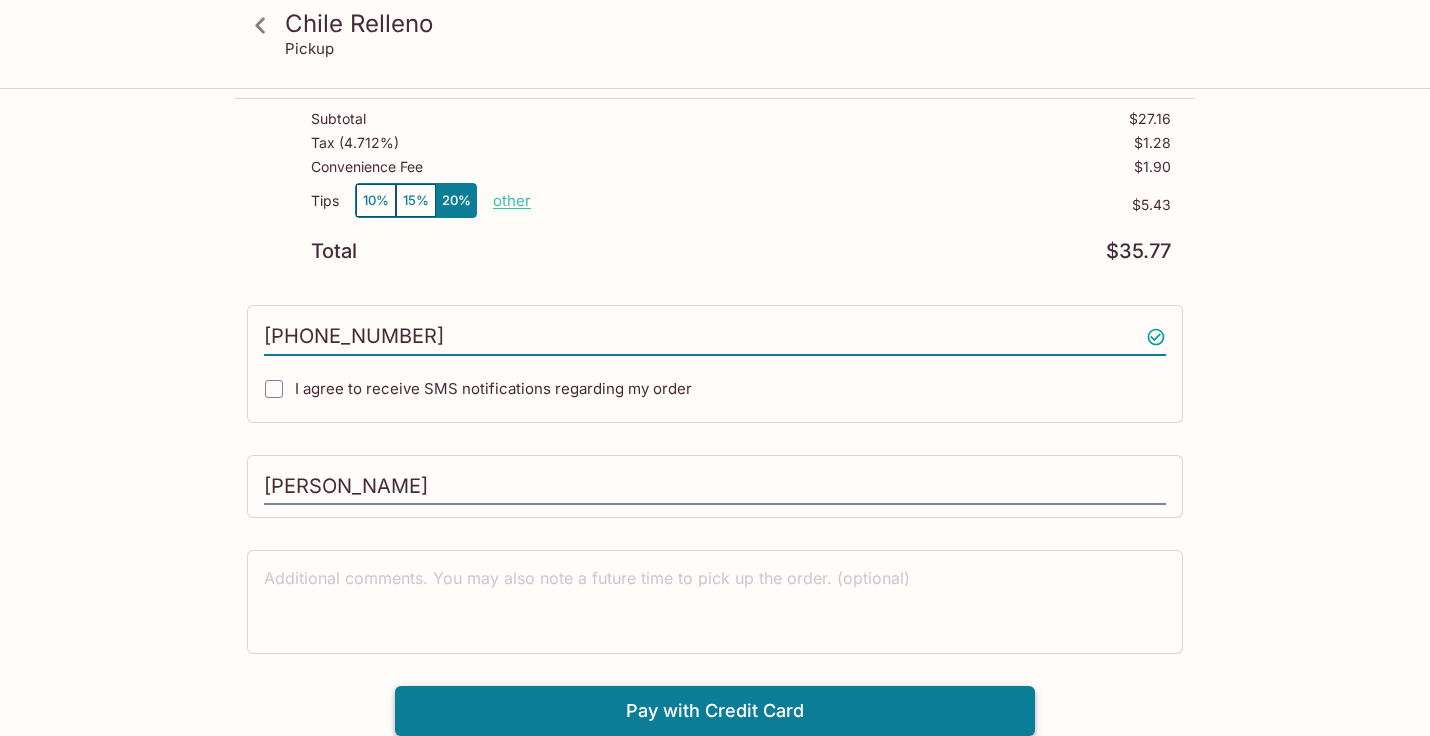 type on "[PHONE_NUMBER]" 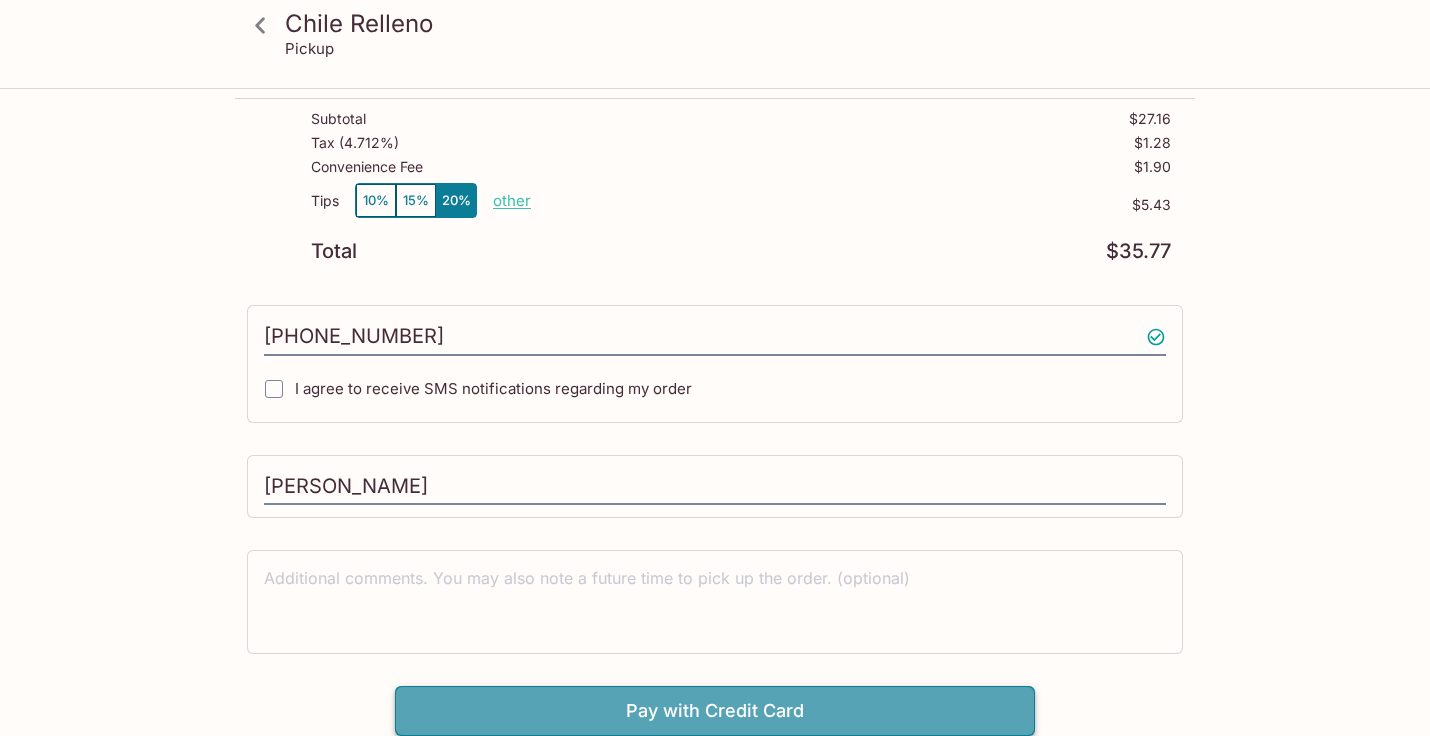 click on "Pay with Credit Card" at bounding box center (715, 711) 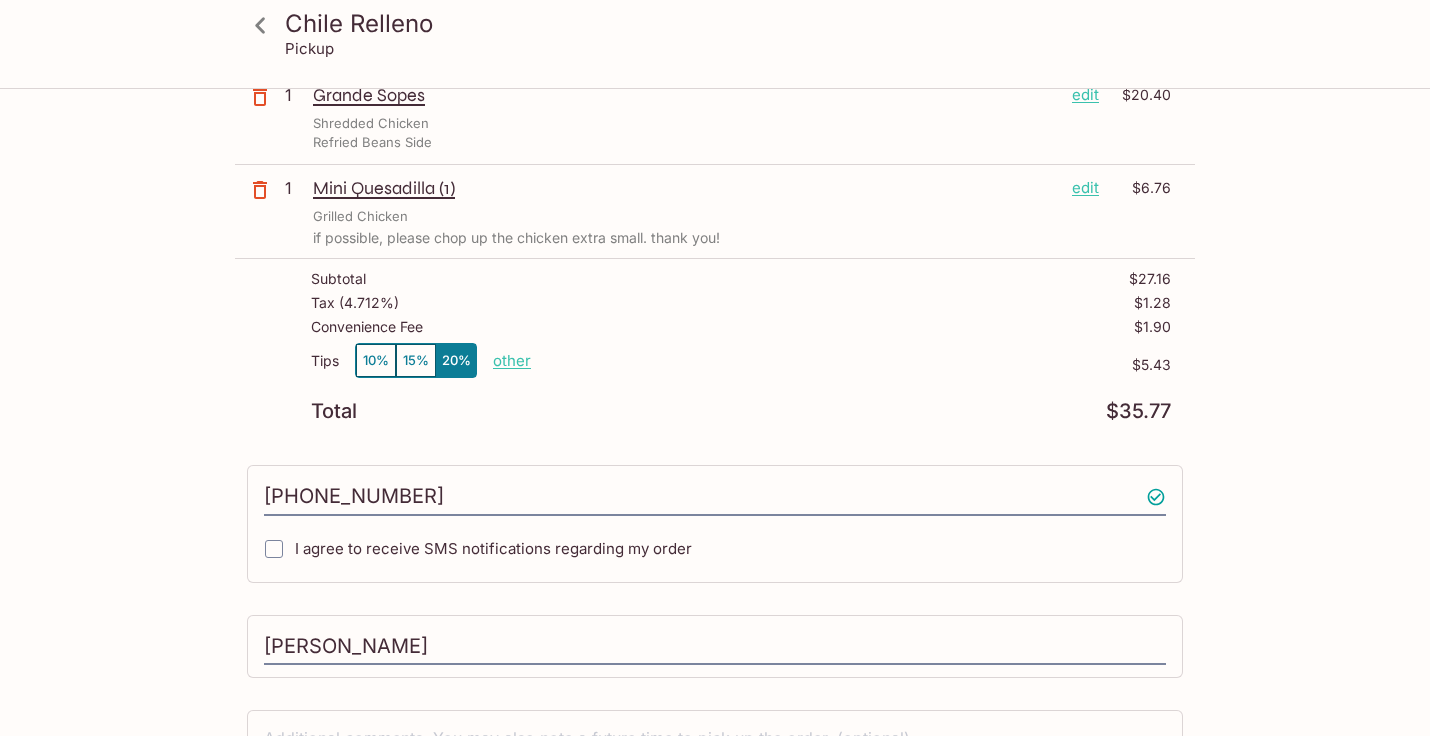 scroll, scrollTop: 629, scrollLeft: 0, axis: vertical 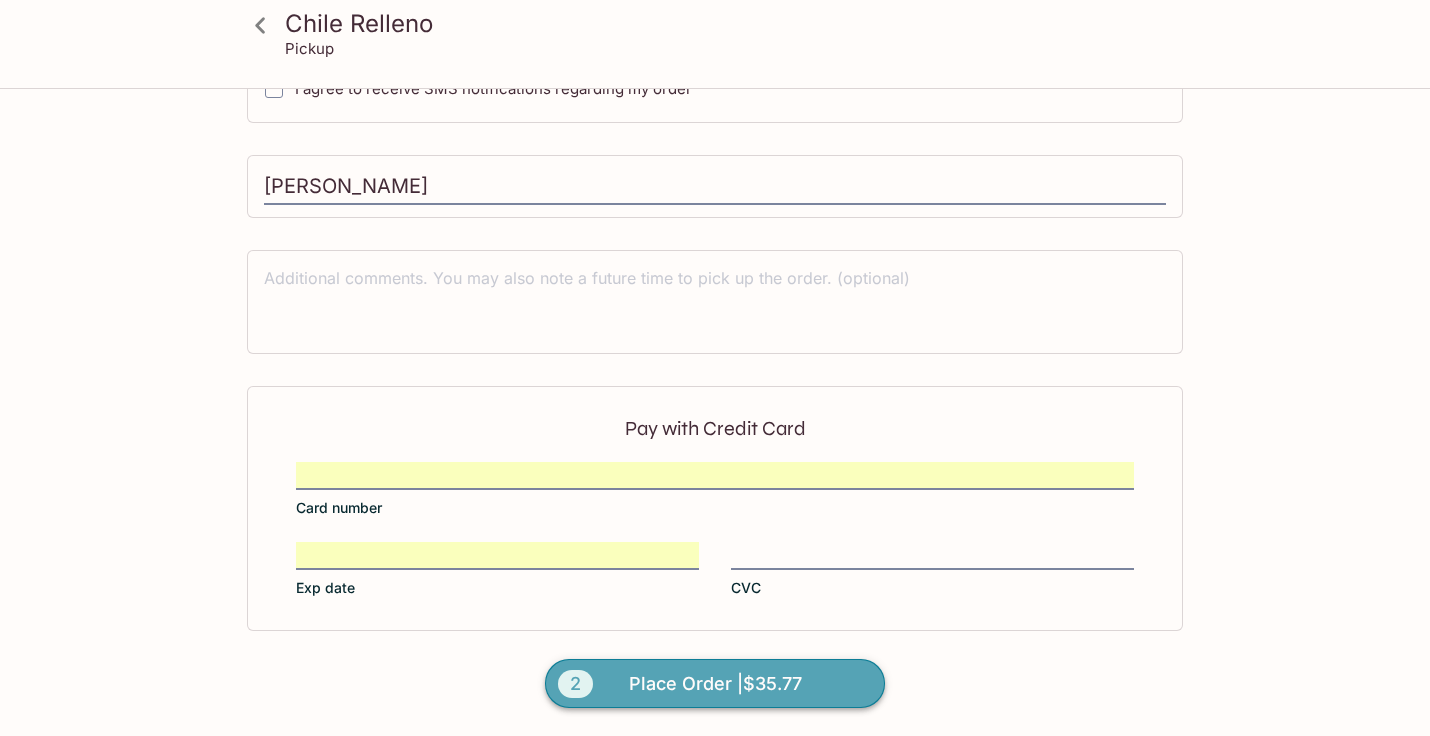 click on "Place Order |  $35.77" at bounding box center [715, 684] 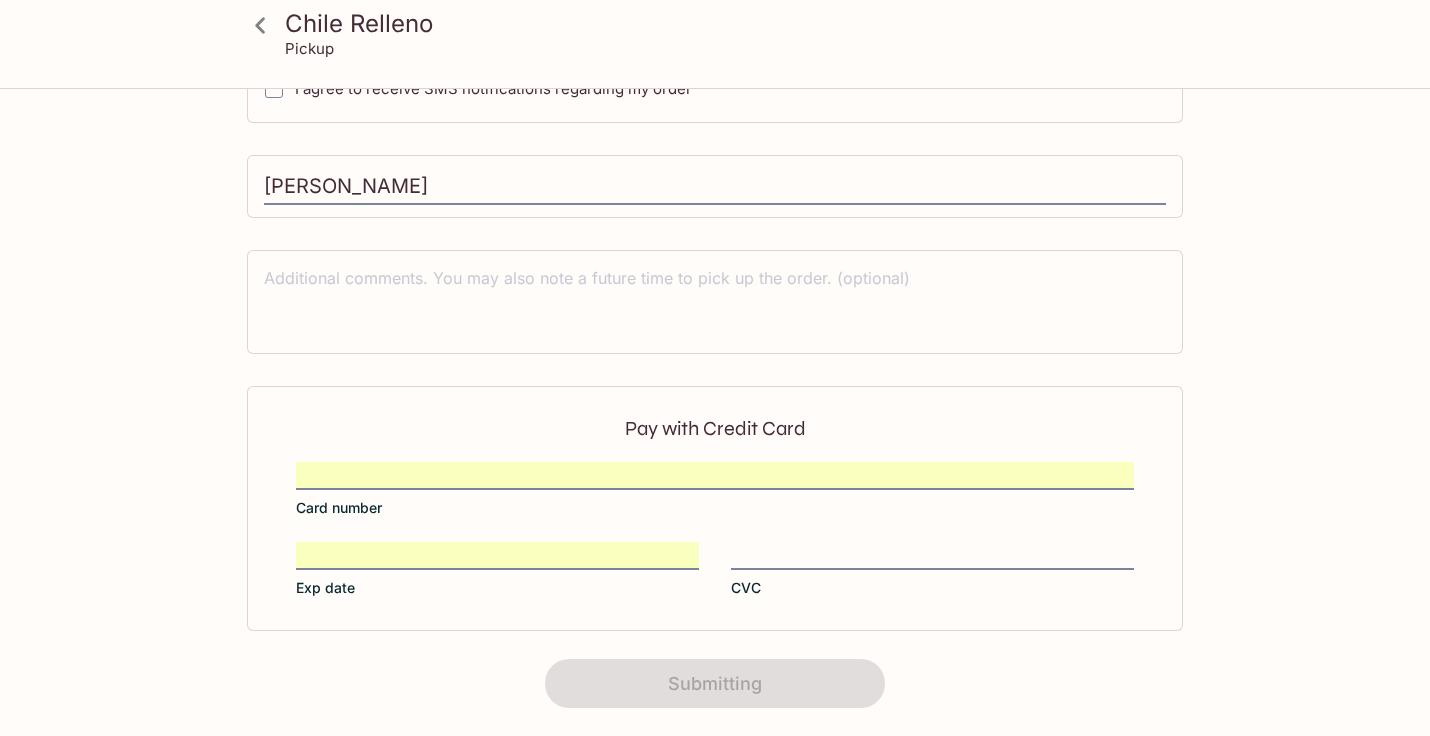 scroll, scrollTop: 426, scrollLeft: 0, axis: vertical 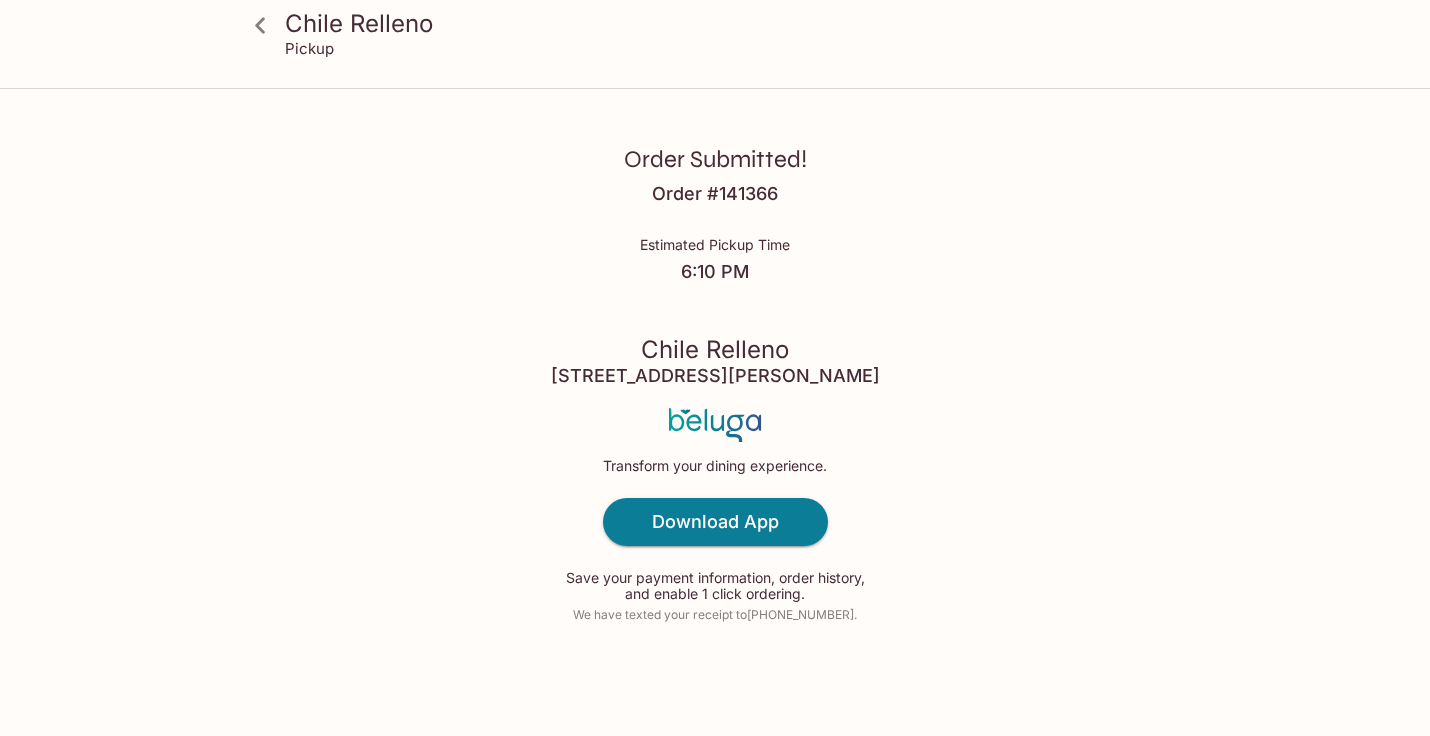 click on "Order # 141366" at bounding box center (715, 194) 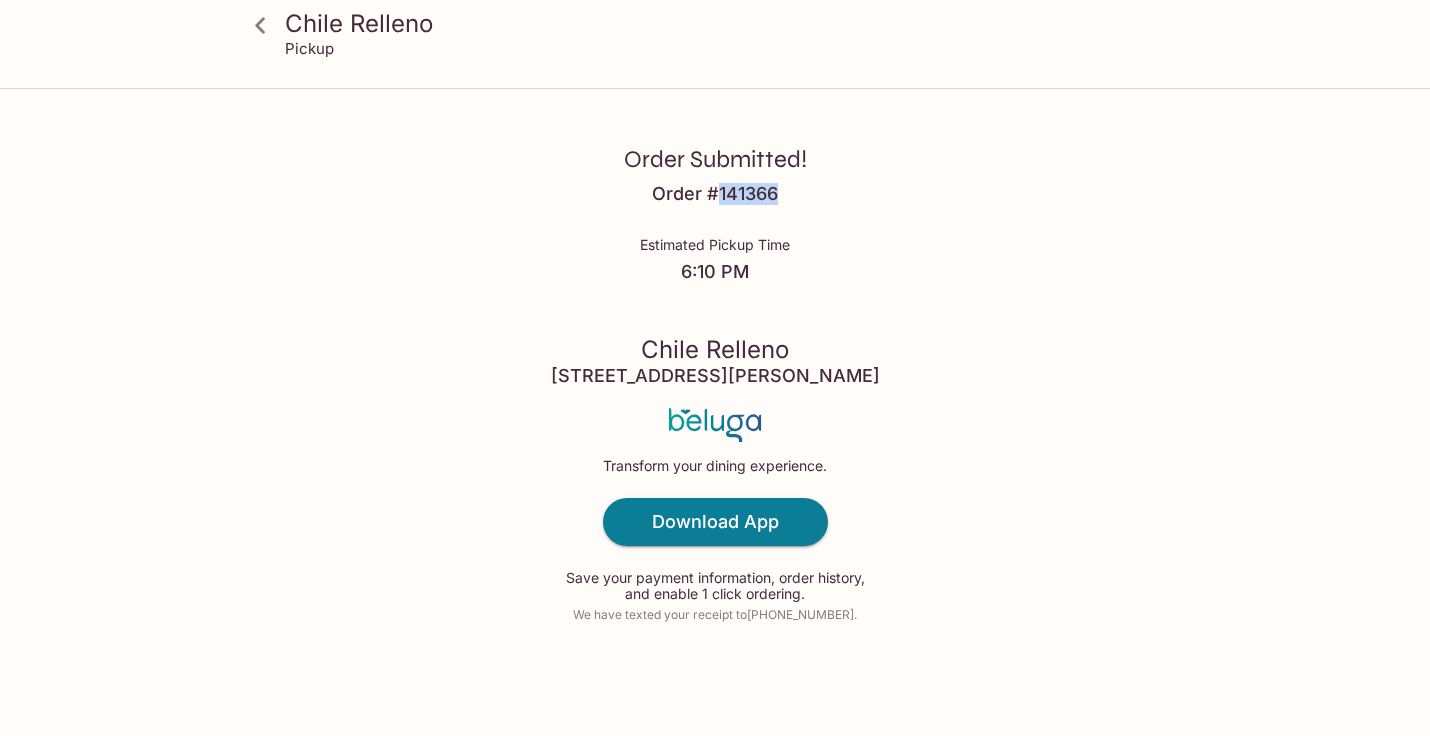 click on "Order # 141366" at bounding box center [715, 194] 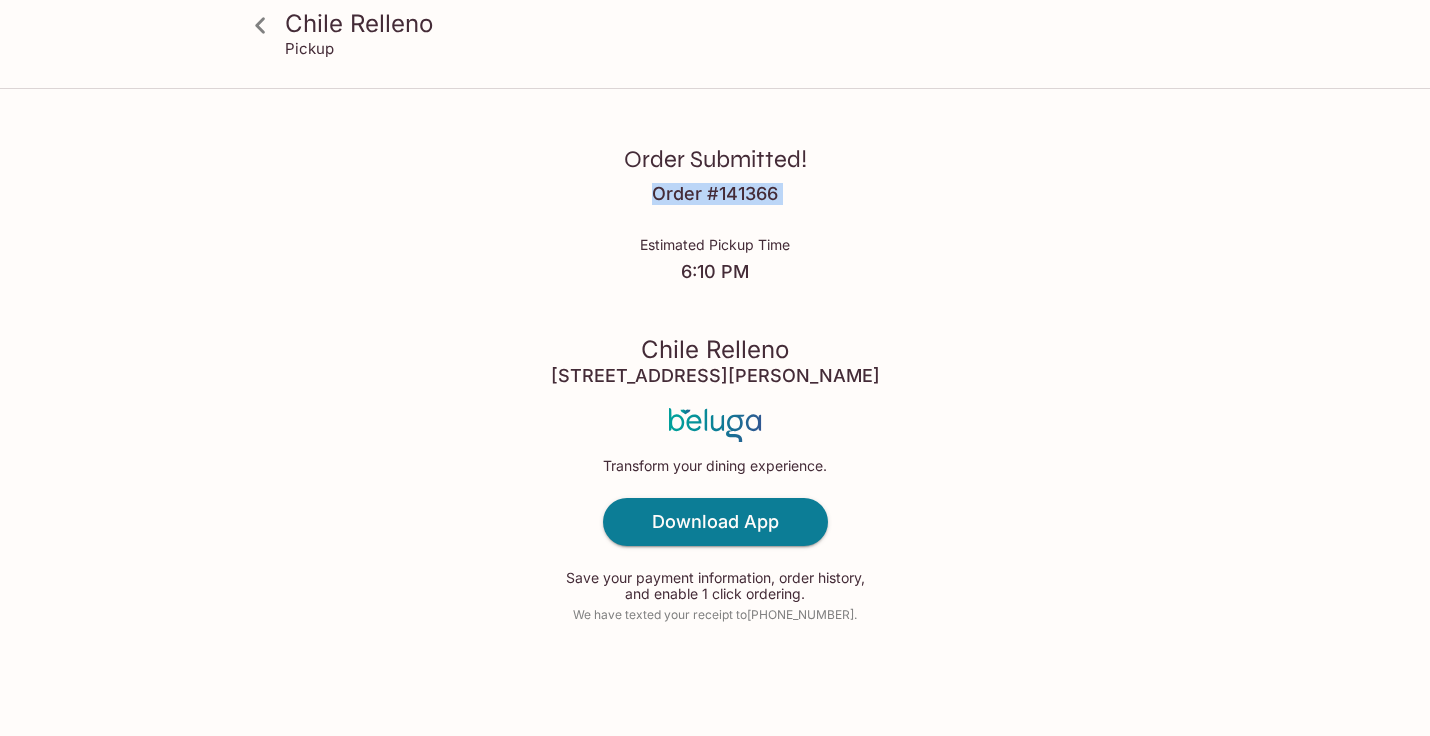 click on "Order # 141366" at bounding box center (715, 194) 